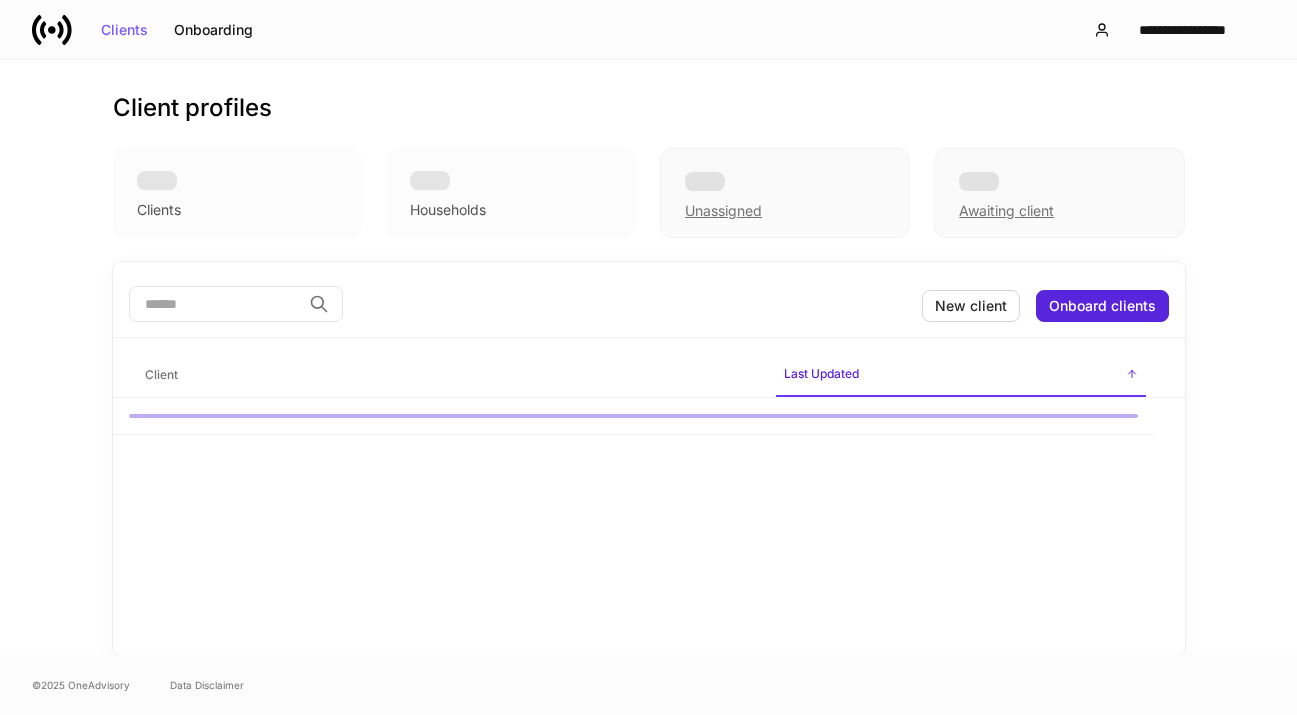 scroll, scrollTop: 0, scrollLeft: 0, axis: both 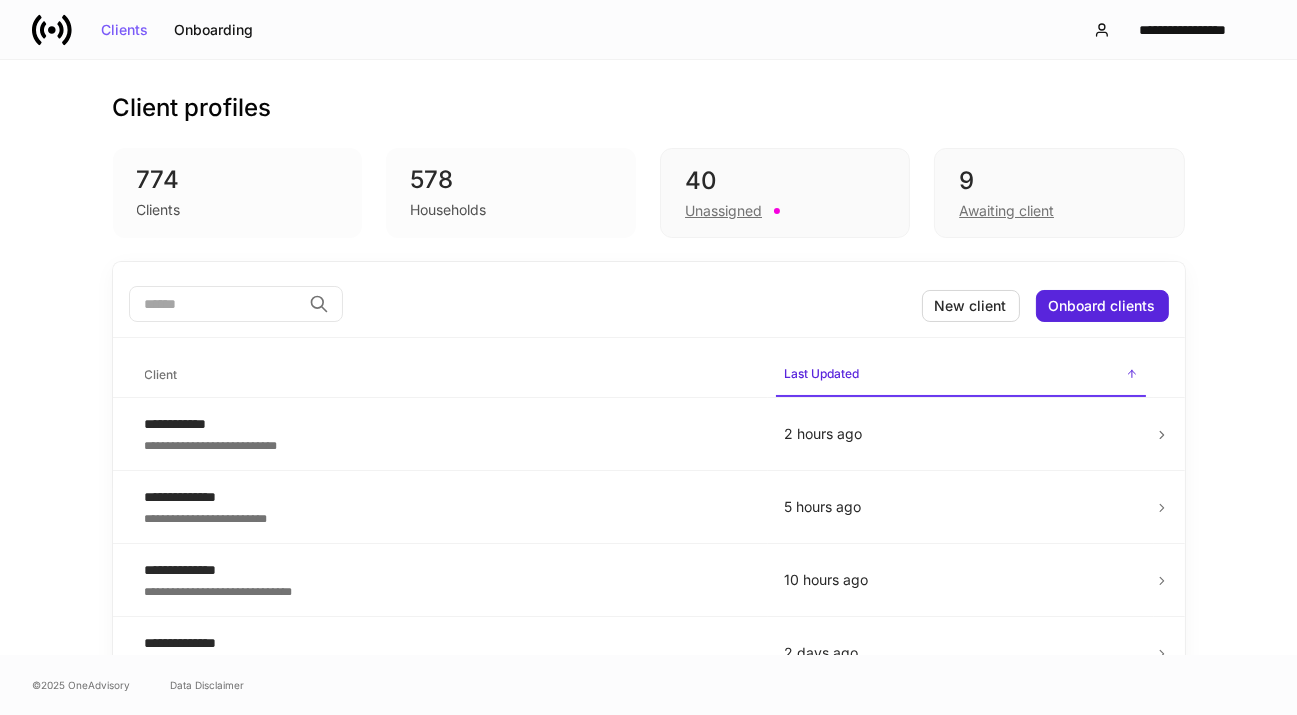 click at bounding box center [215, 304] 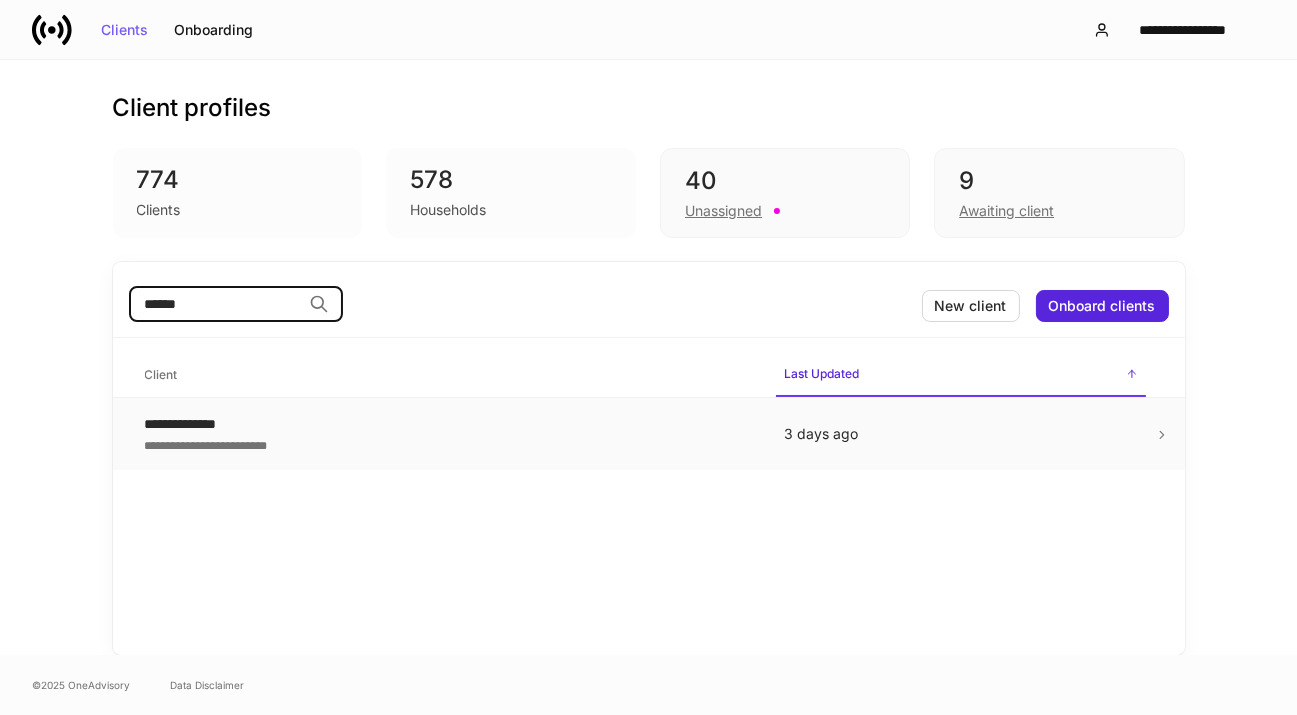 type on "******" 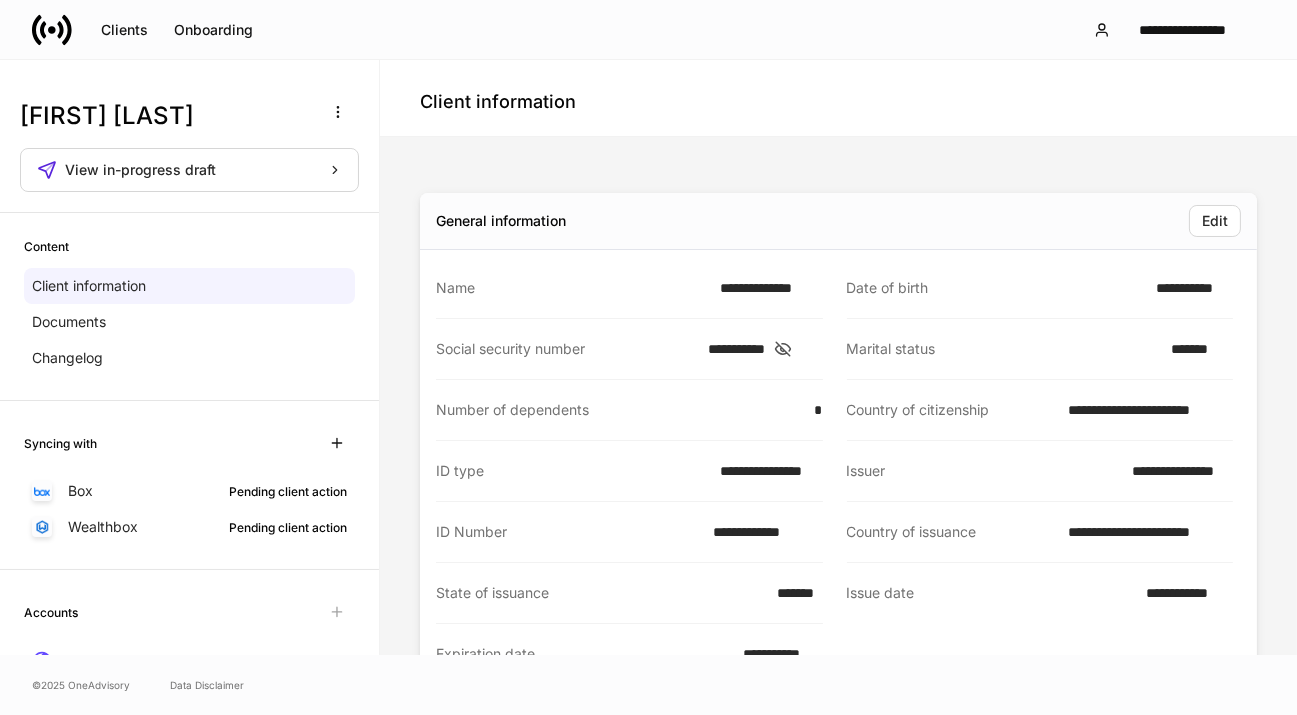 scroll, scrollTop: 181, scrollLeft: 0, axis: vertical 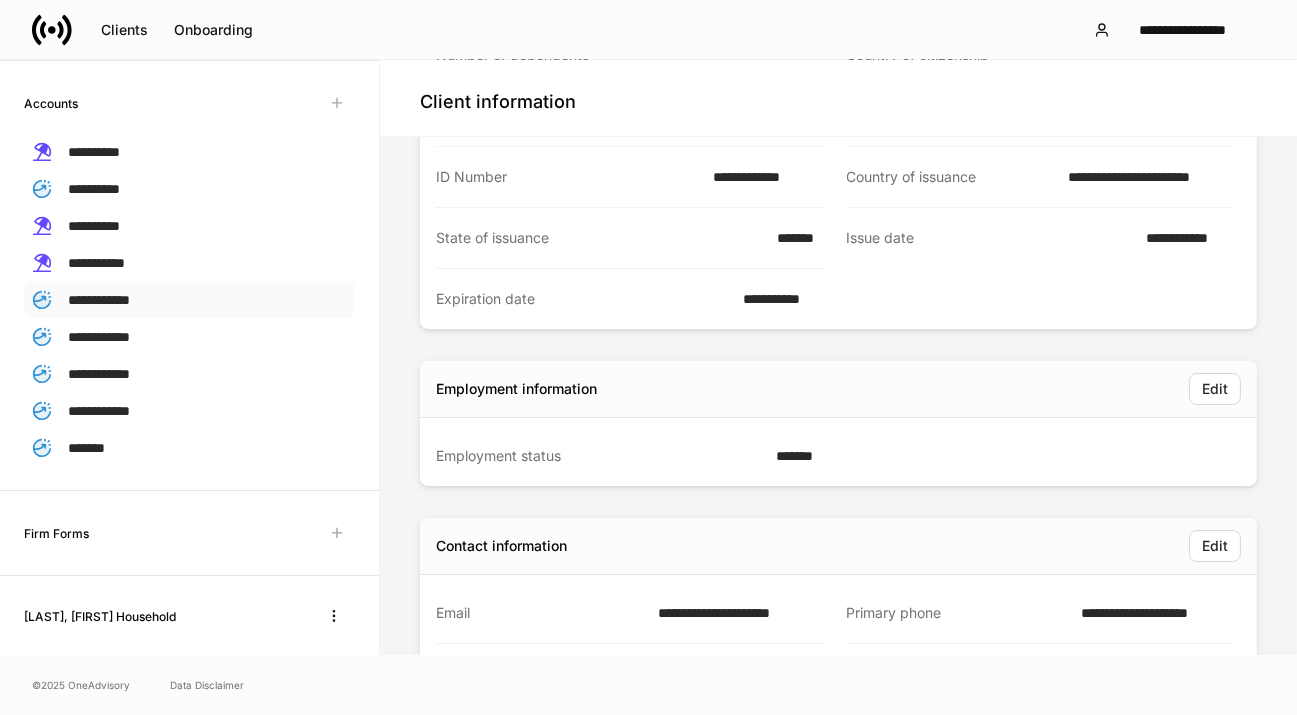 click on "**********" at bounding box center (99, 300) 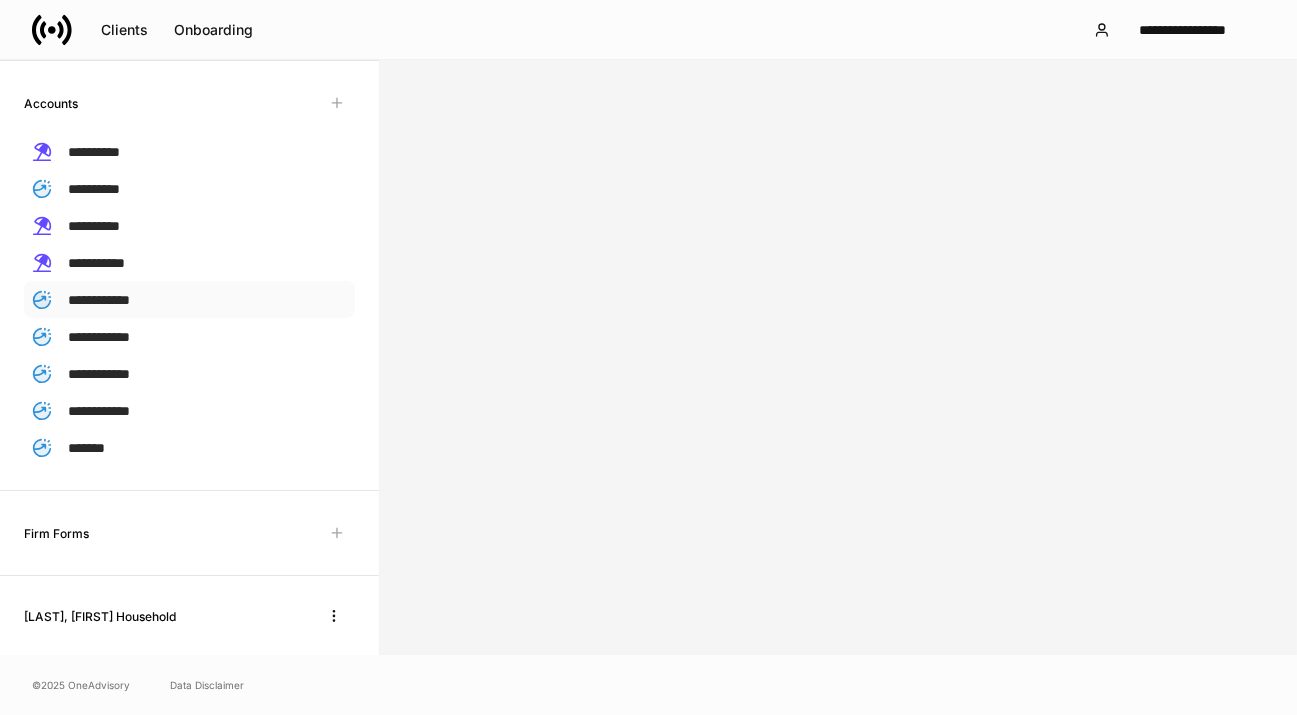 scroll, scrollTop: 0, scrollLeft: 0, axis: both 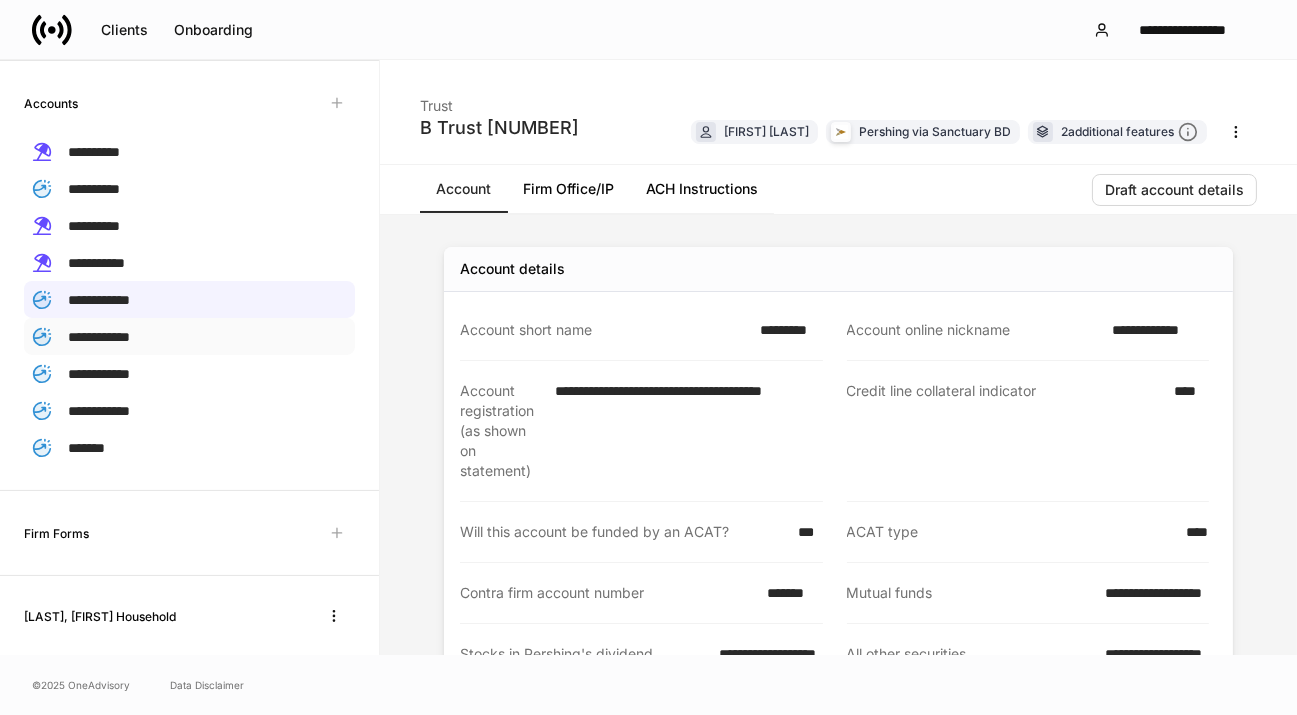 click on "**********" at bounding box center (99, 337) 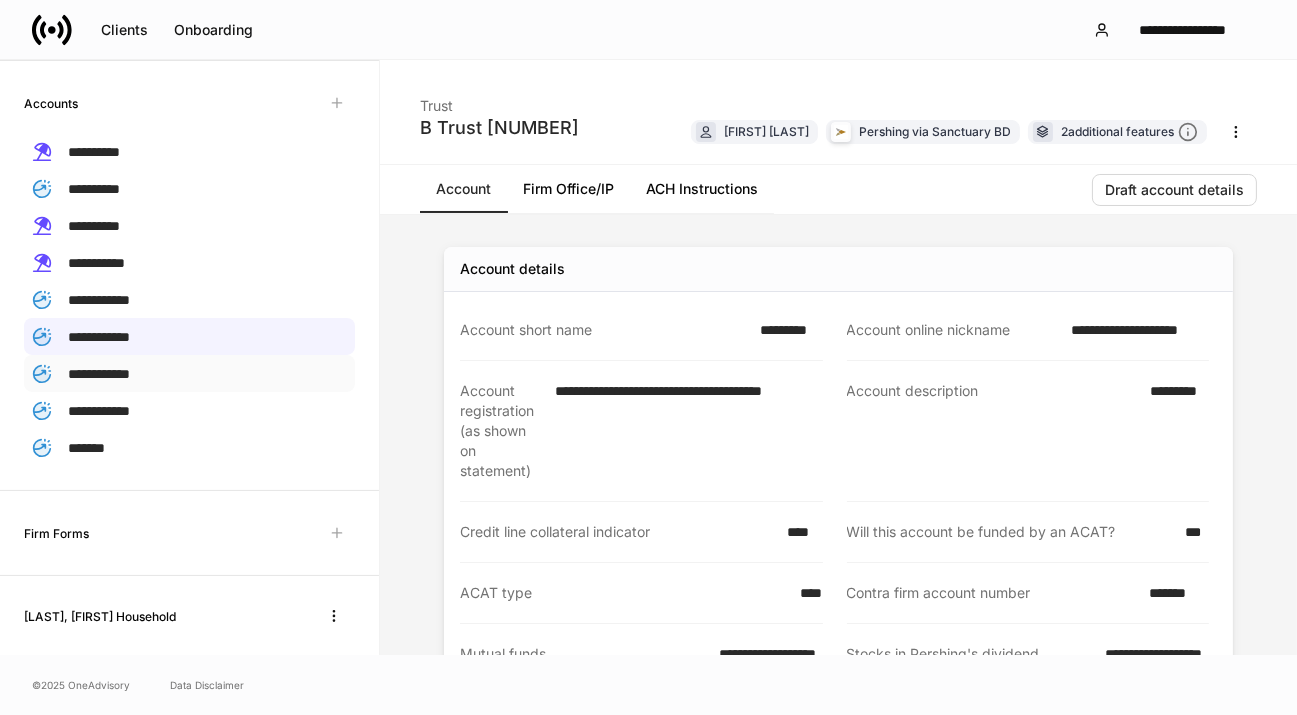 click on "**********" at bounding box center (189, 373) 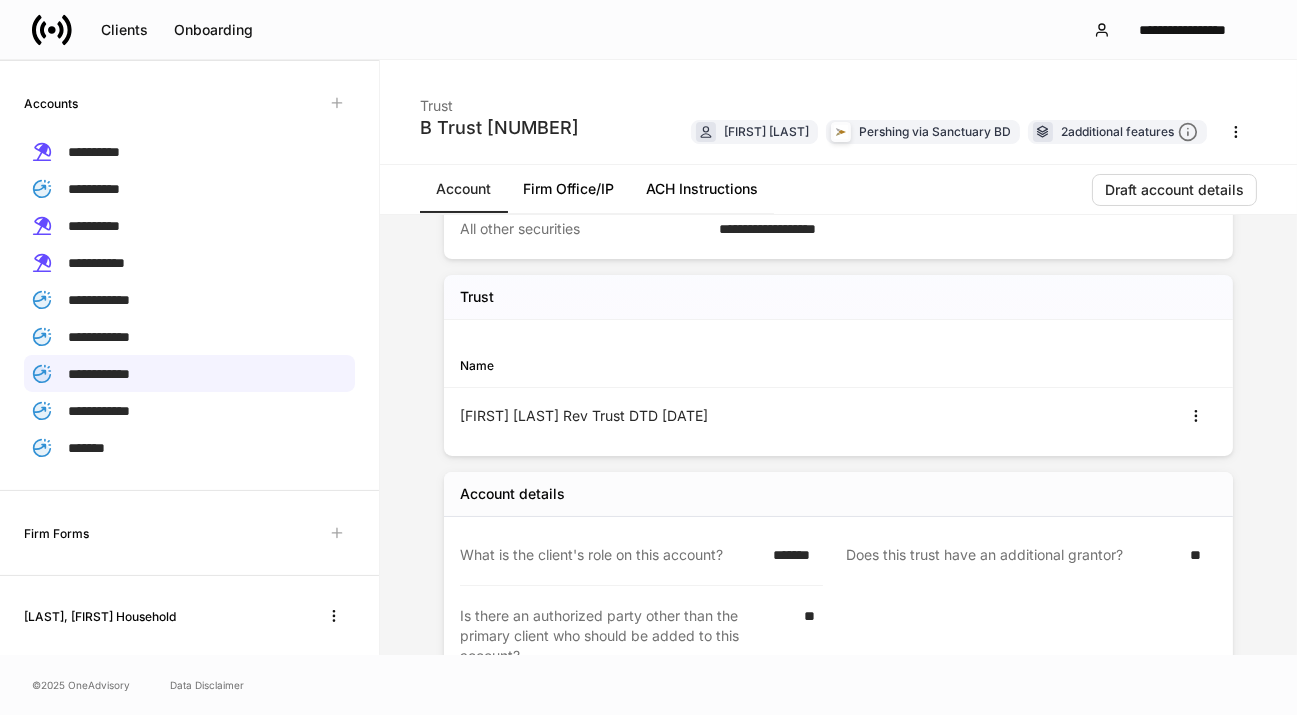scroll, scrollTop: 544, scrollLeft: 0, axis: vertical 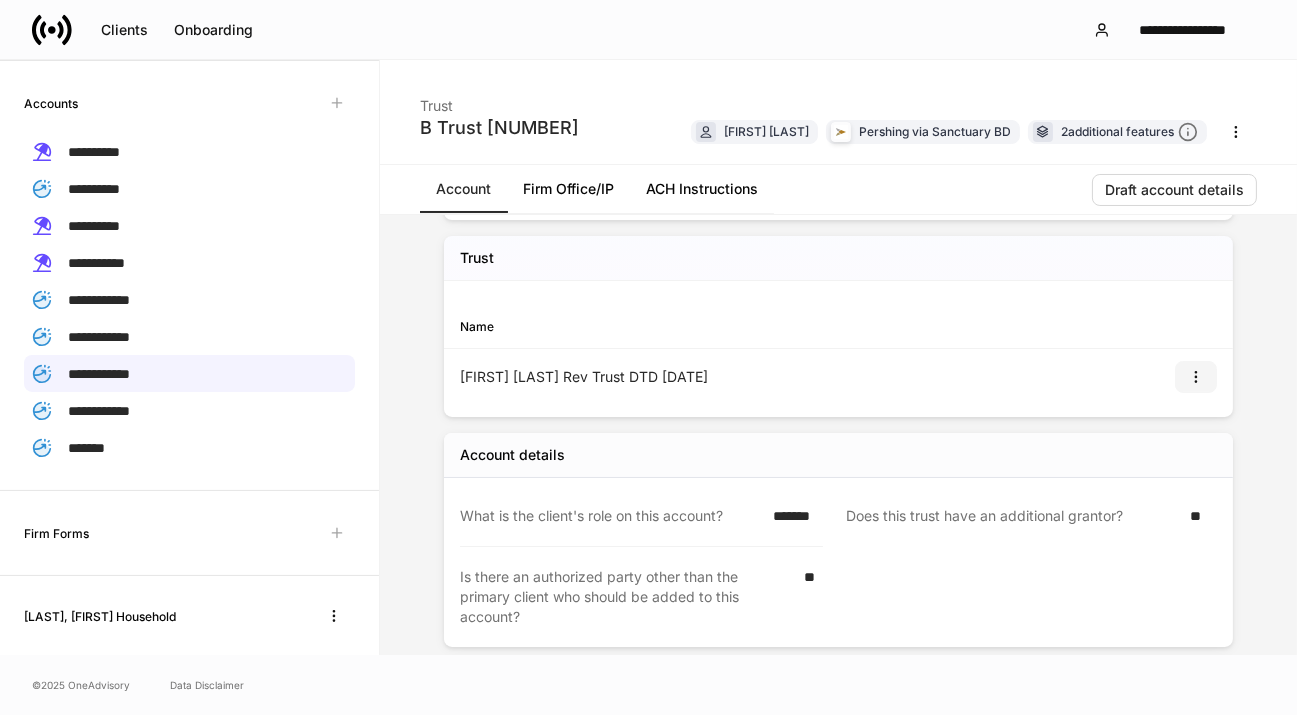 click 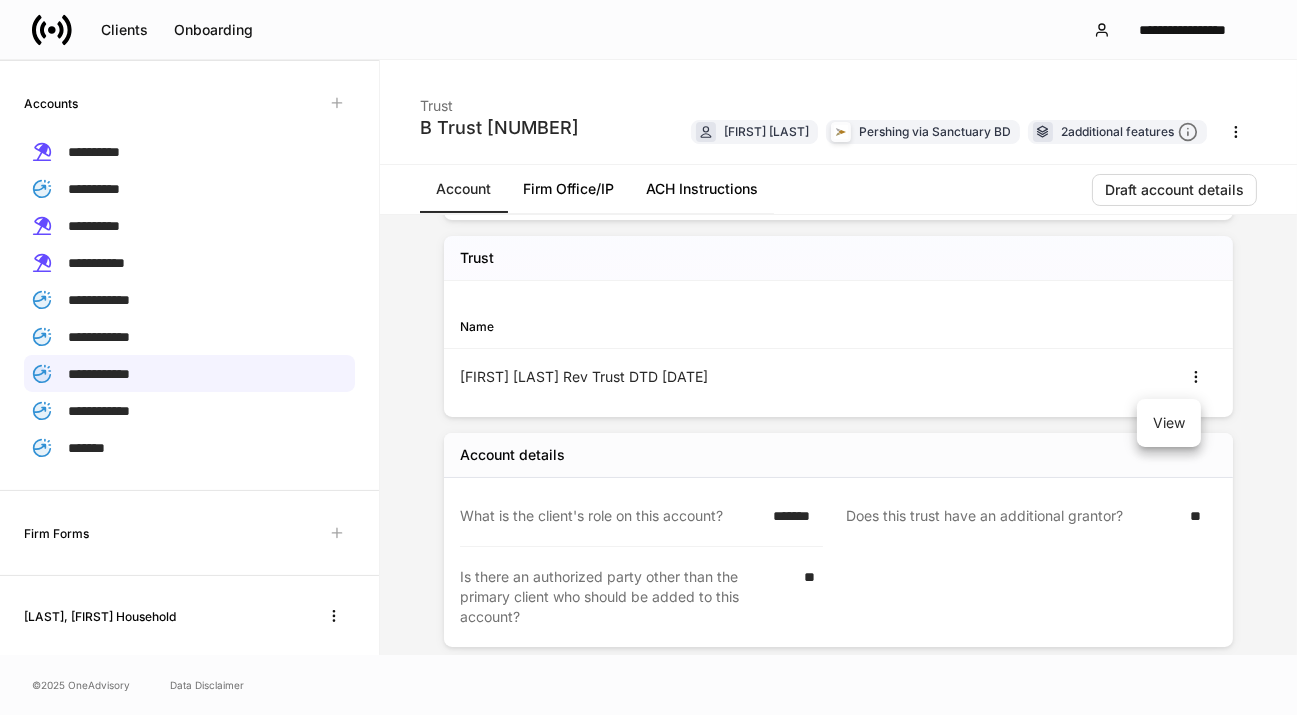 click on "View" at bounding box center (1169, 423) 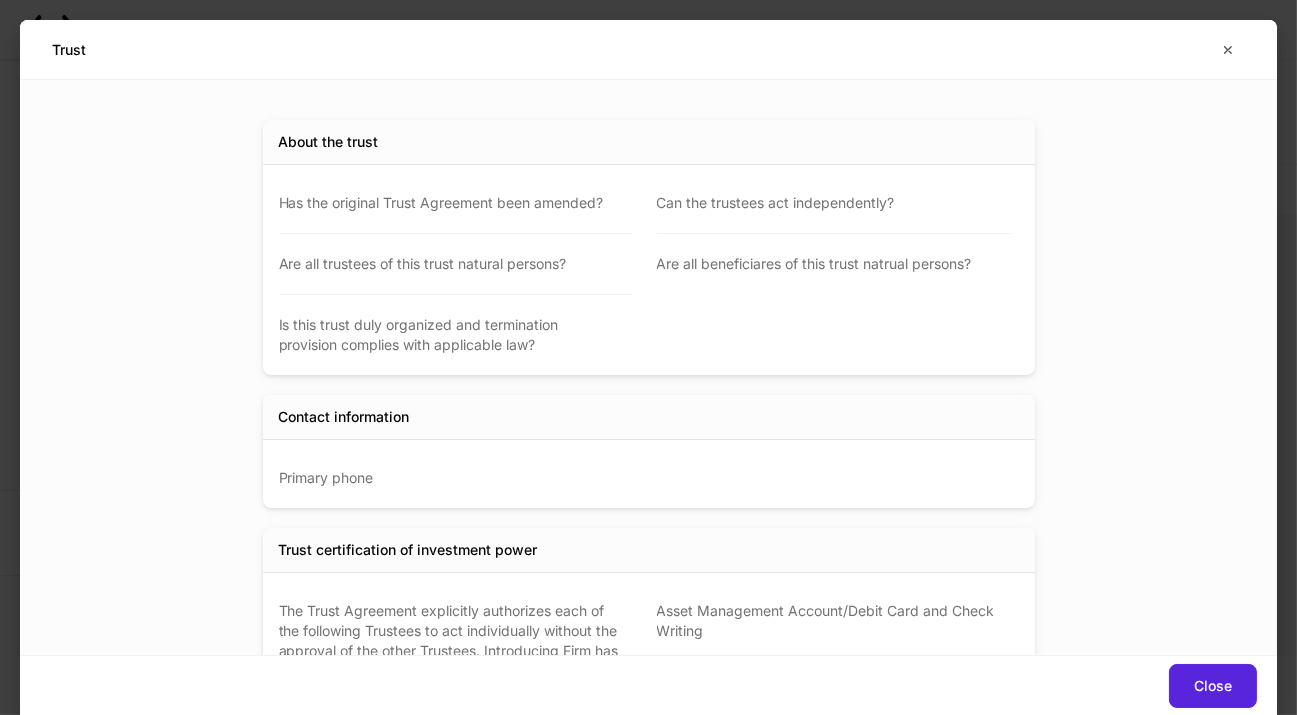 scroll, scrollTop: 0, scrollLeft: 0, axis: both 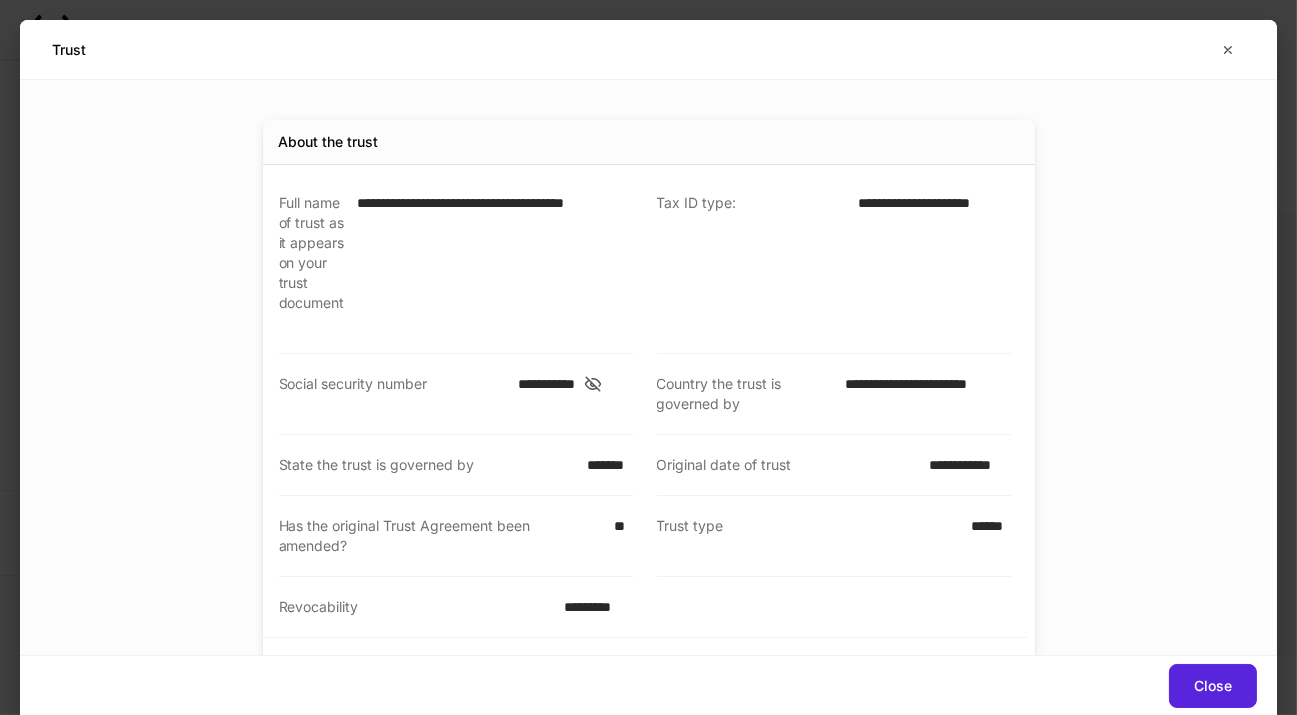 click on "**********" at bounding box center [963, 465] 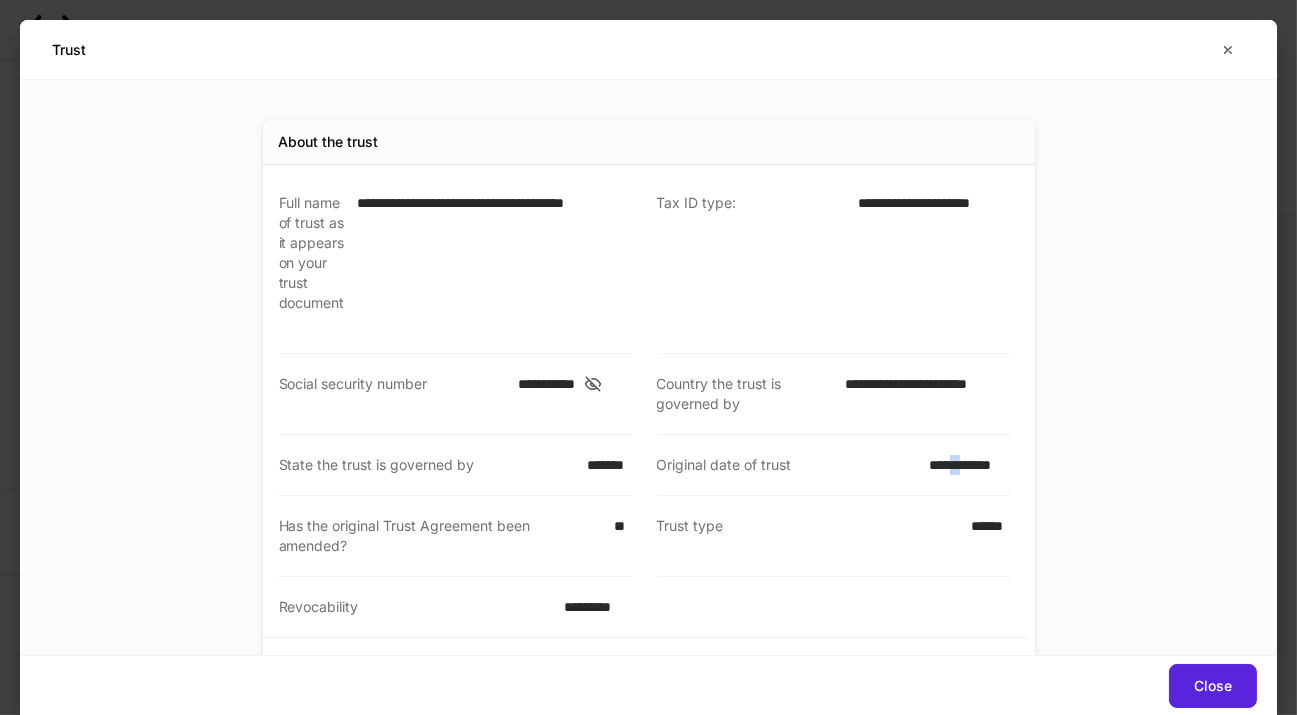 click on "**********" at bounding box center [963, 465] 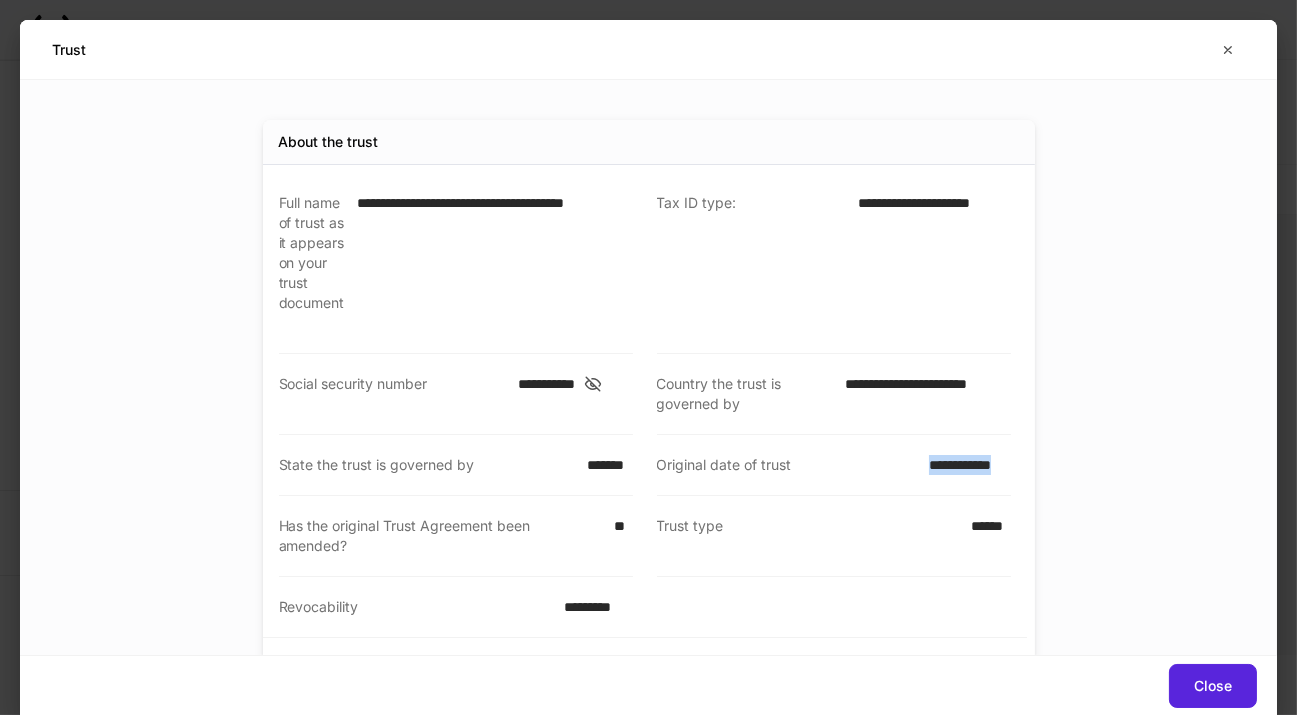 click on "**********" at bounding box center [963, 465] 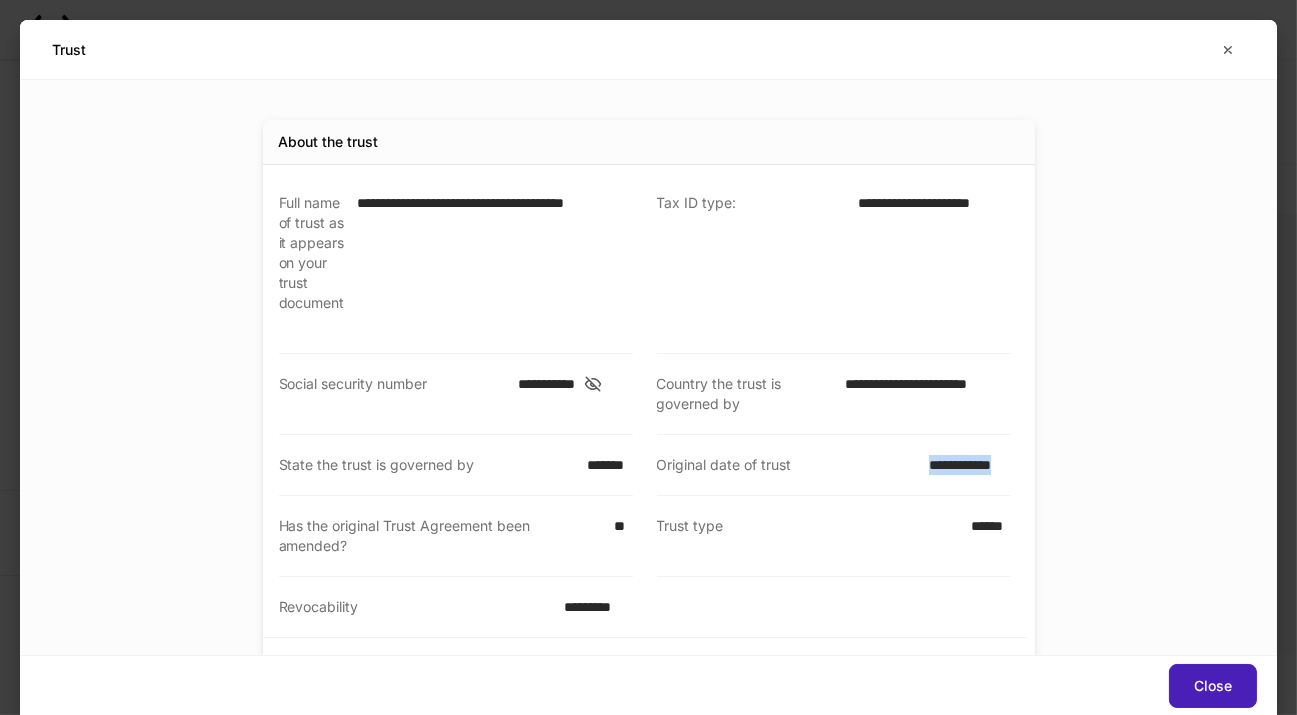 drag, startPoint x: 1200, startPoint y: 683, endPoint x: 1204, endPoint y: 666, distance: 17.464249 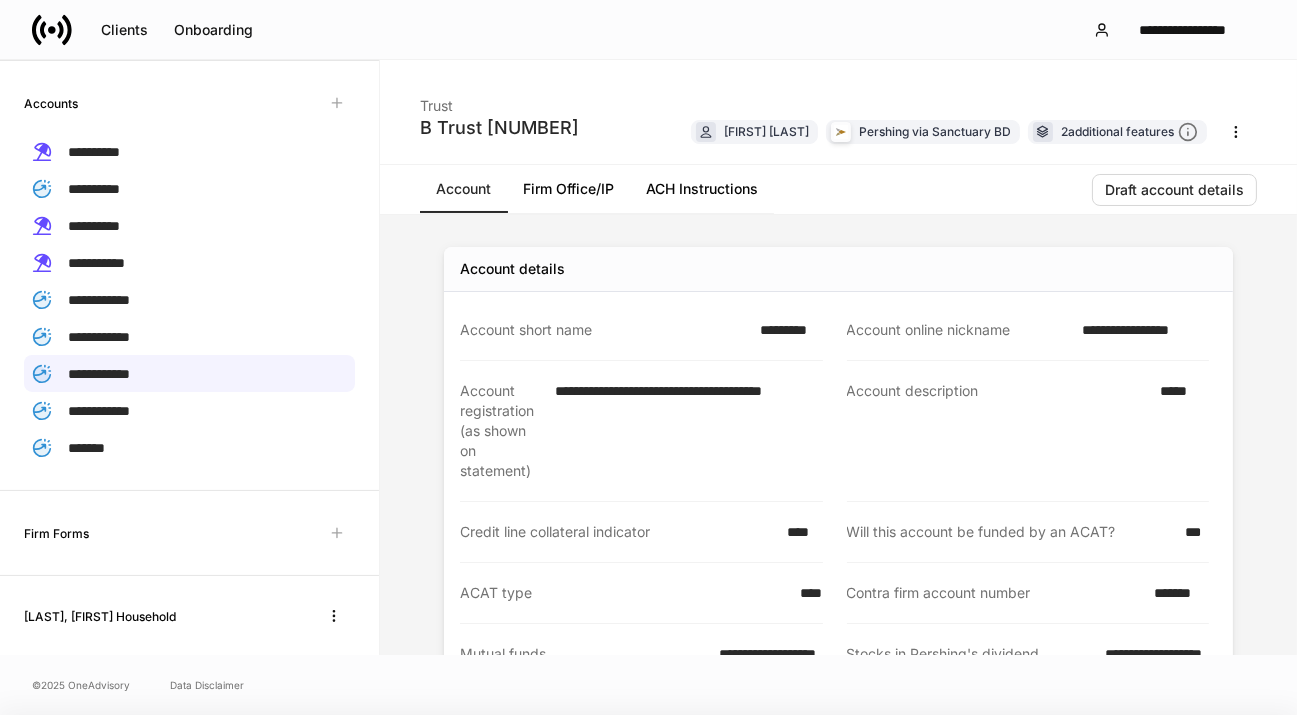 scroll, scrollTop: 484, scrollLeft: 0, axis: vertical 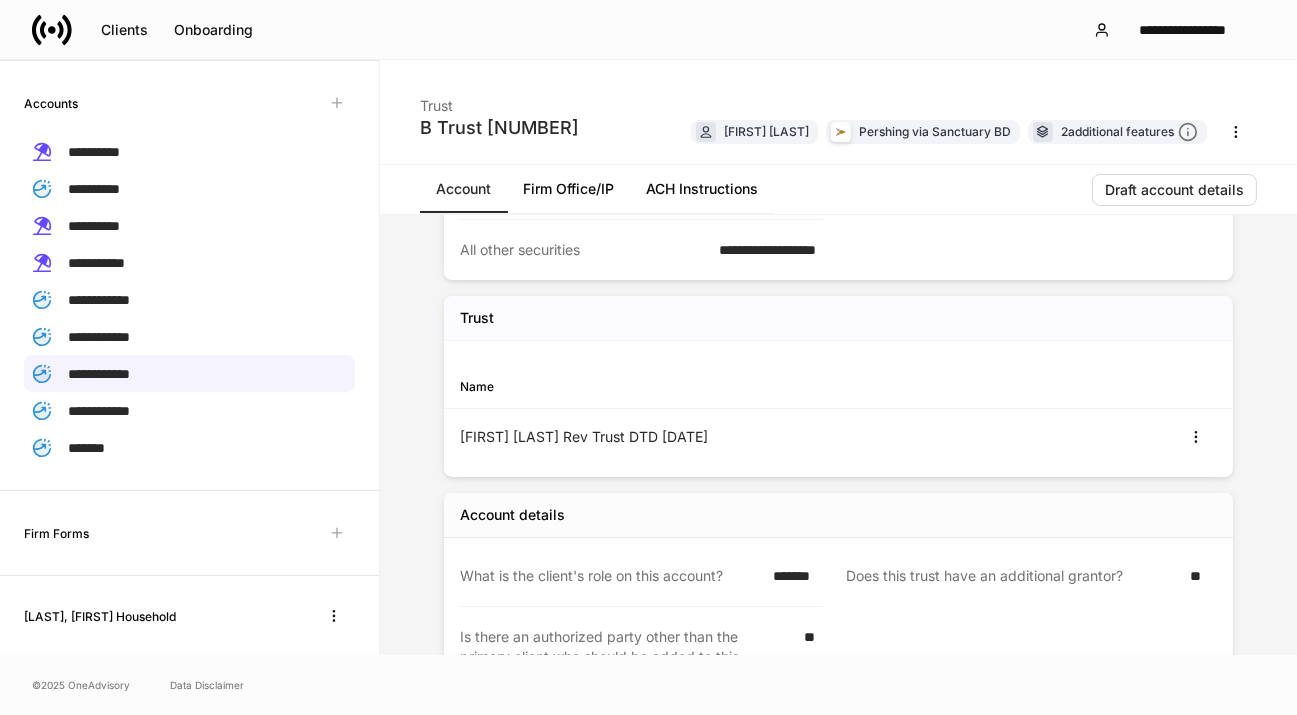 click on "**********" at bounding box center [189, 276] 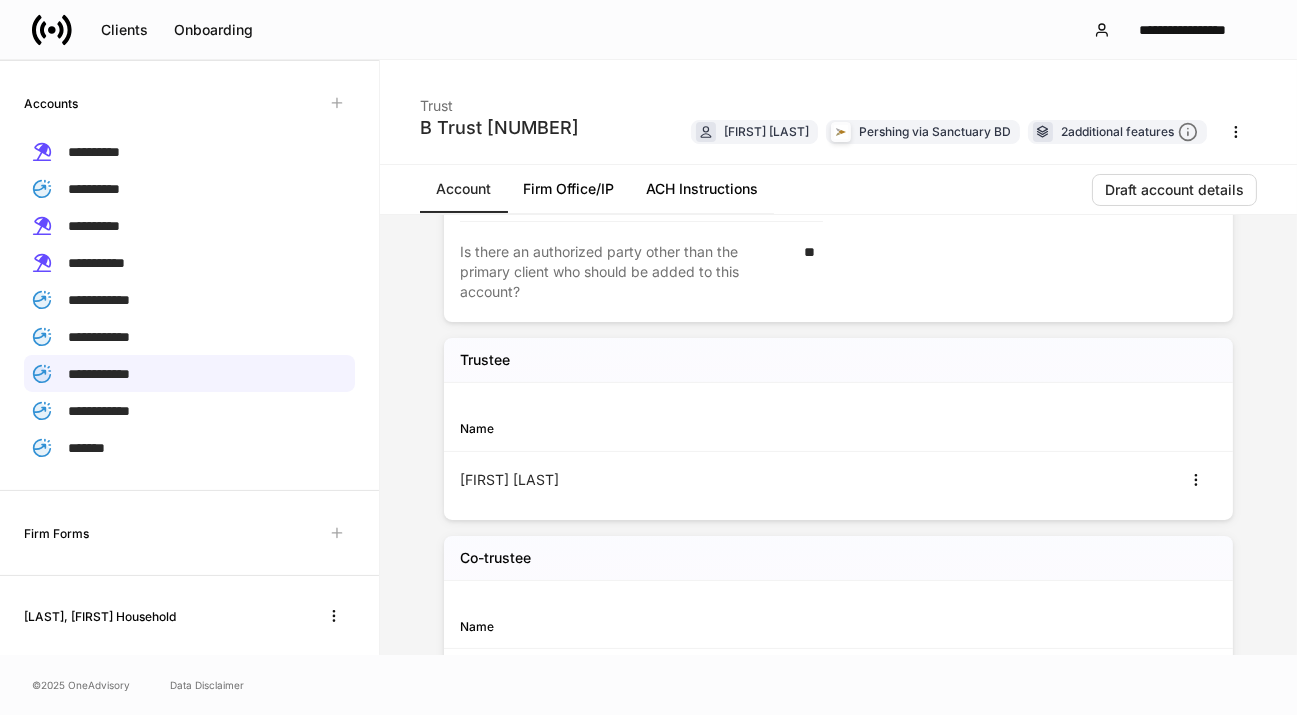 scroll, scrollTop: 1255, scrollLeft: 0, axis: vertical 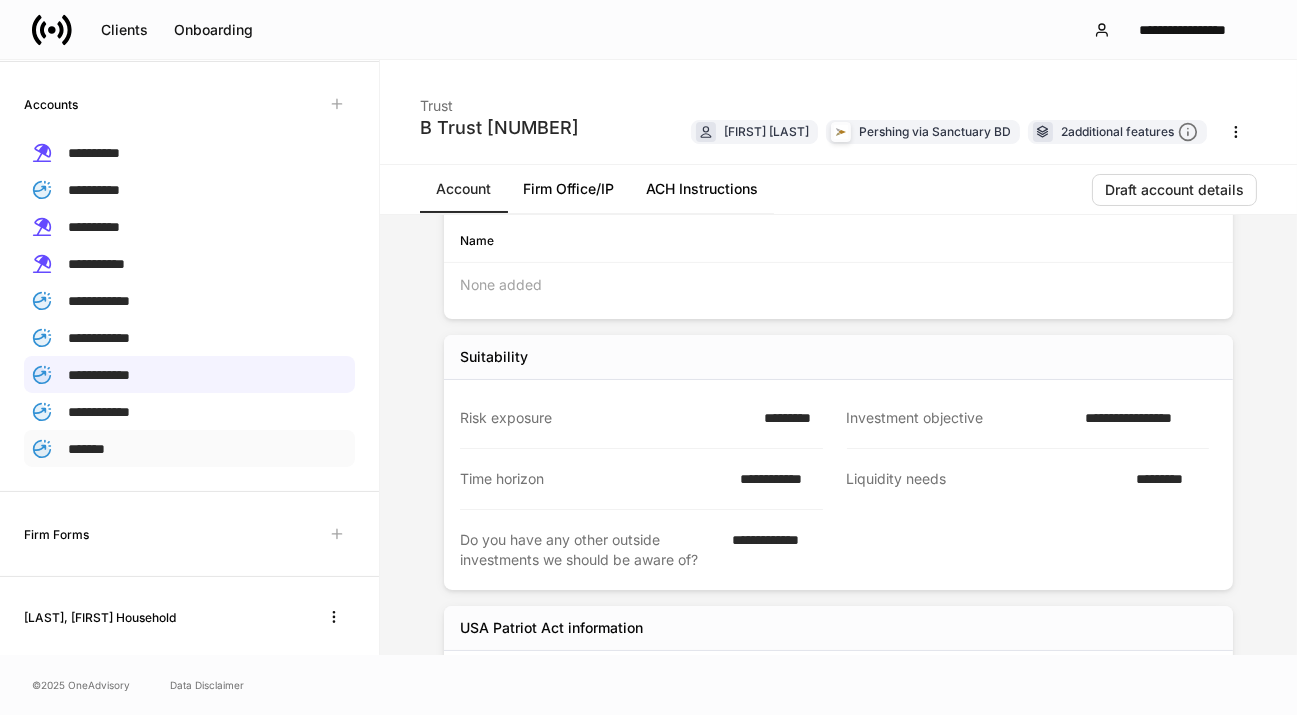 click on "*******" at bounding box center [86, 449] 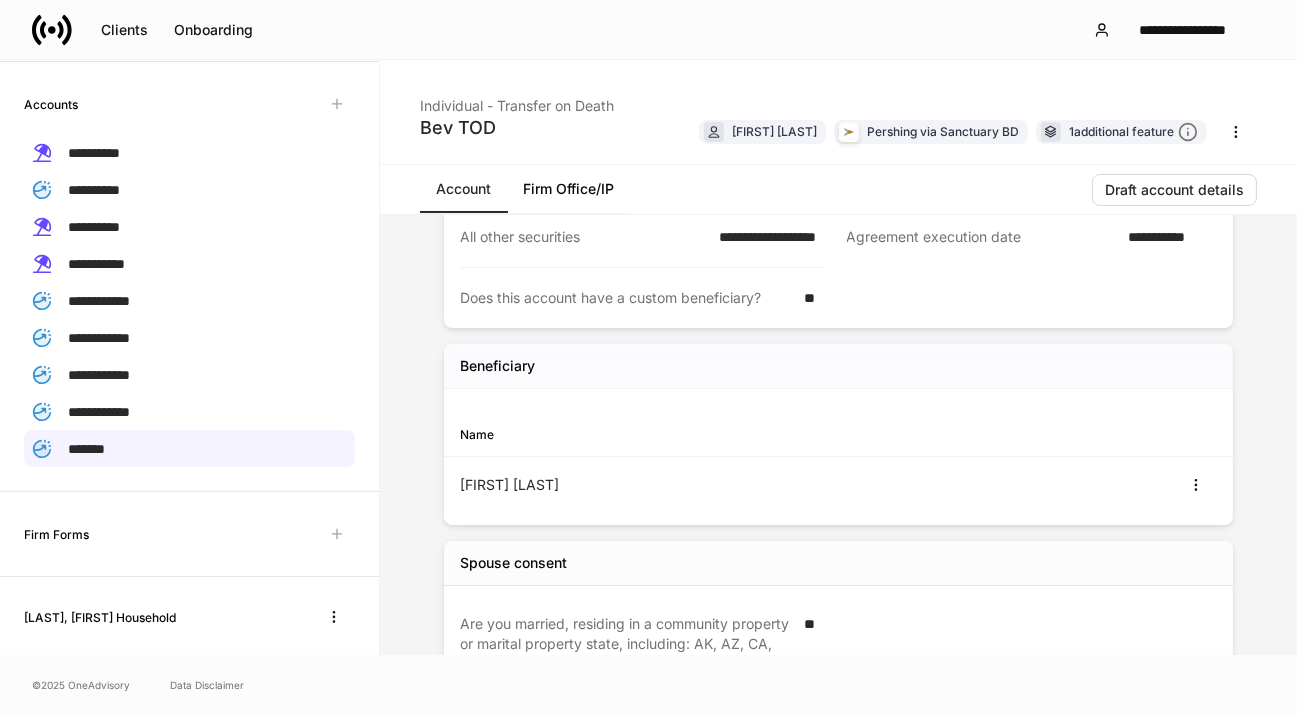 scroll, scrollTop: 474, scrollLeft: 0, axis: vertical 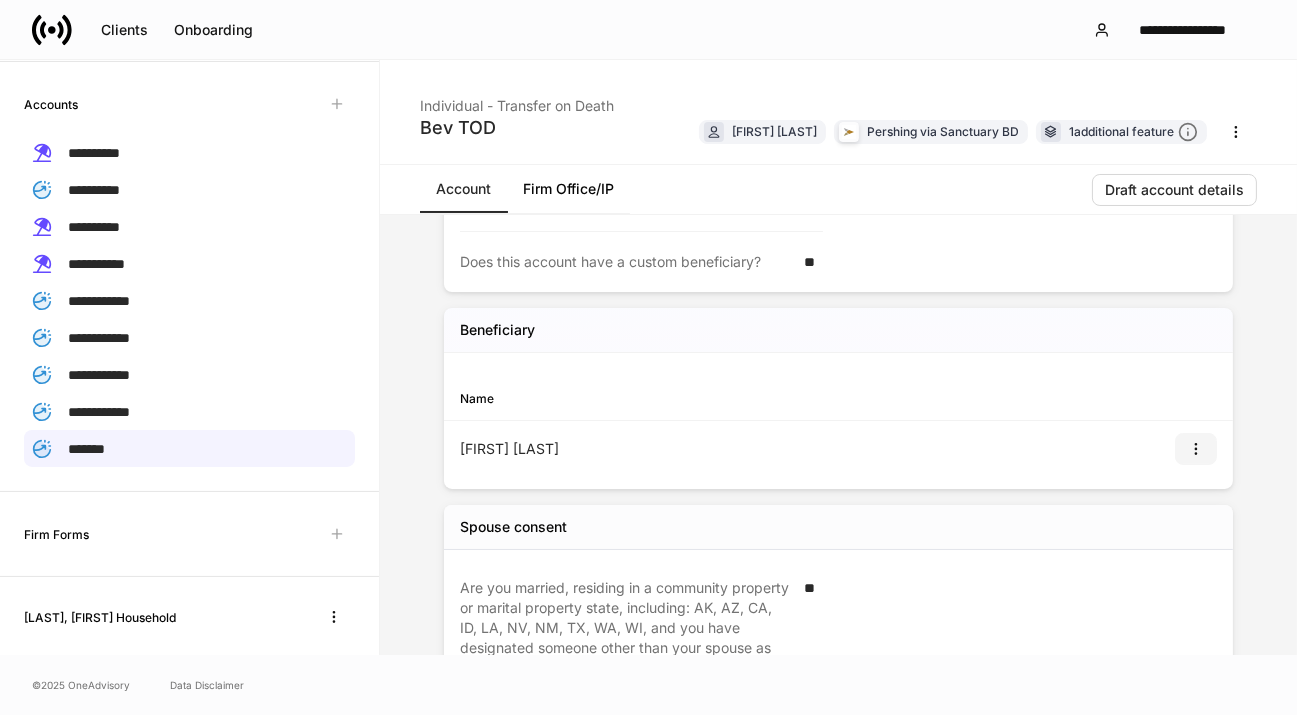 click 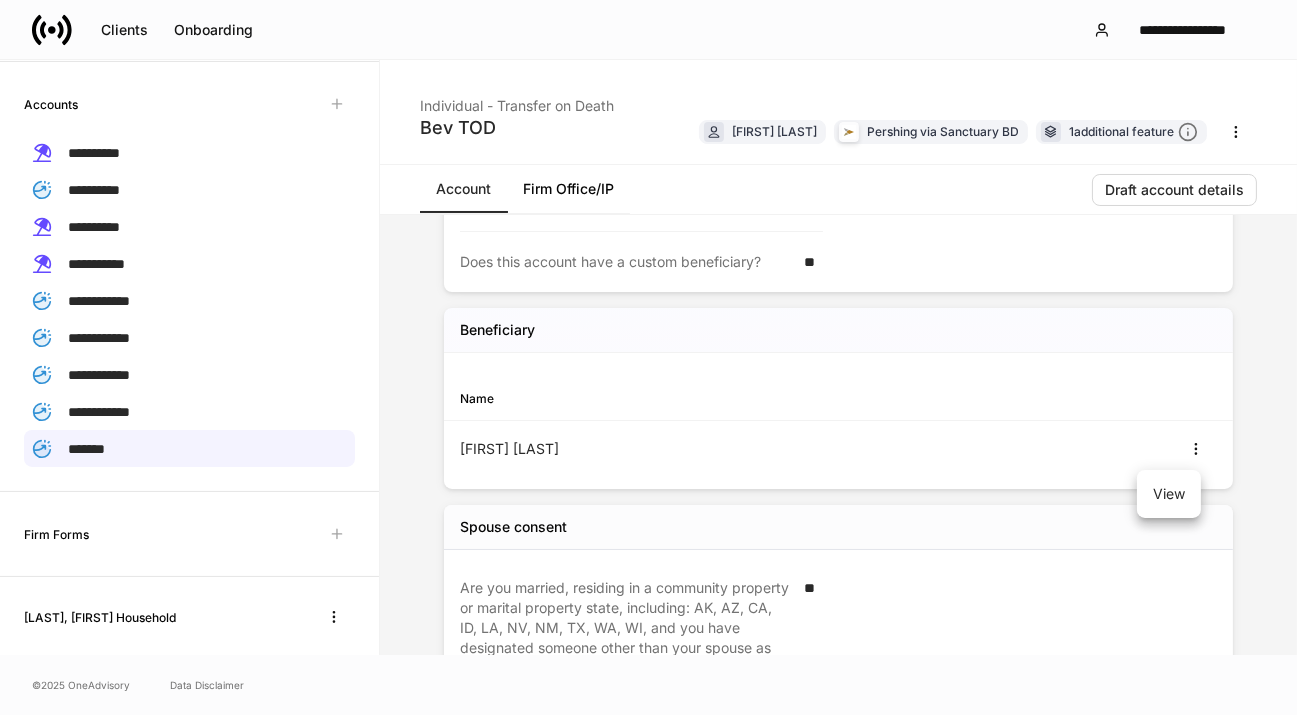 click on "View" at bounding box center (1169, 494) 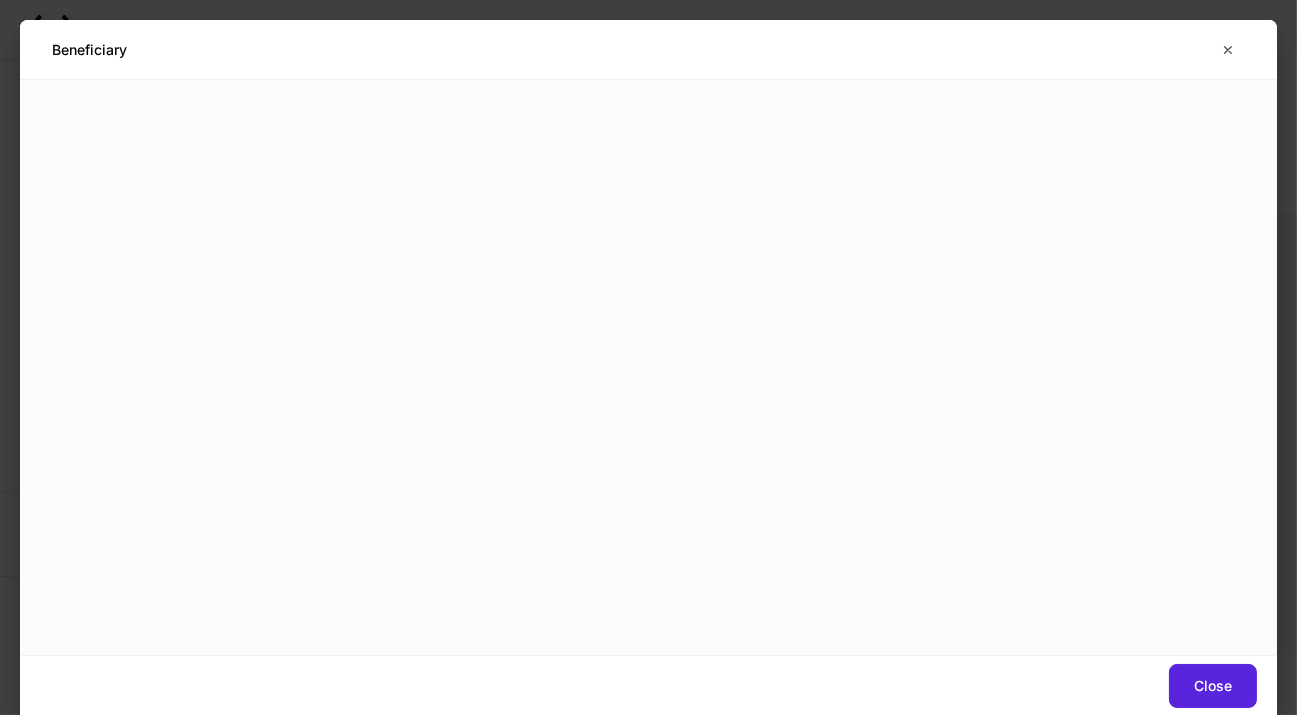 scroll, scrollTop: 0, scrollLeft: 0, axis: both 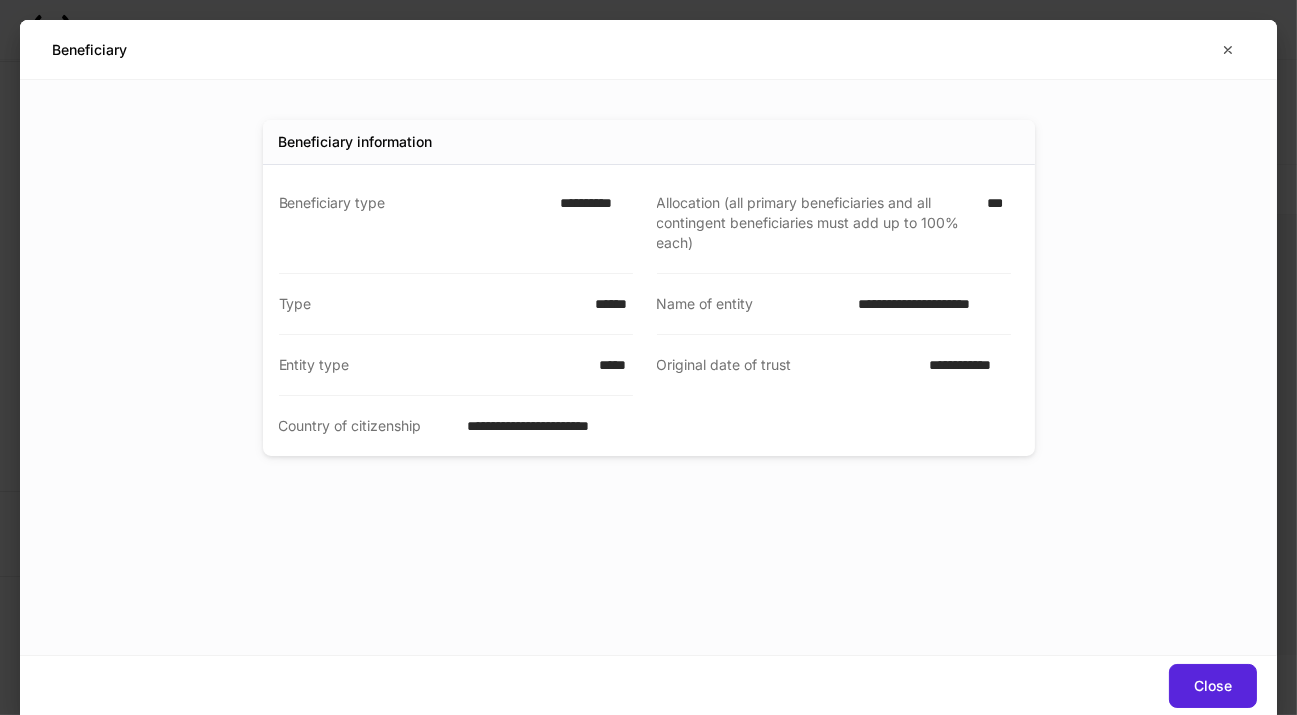 click on "**********" at bounding box center (633, 314) 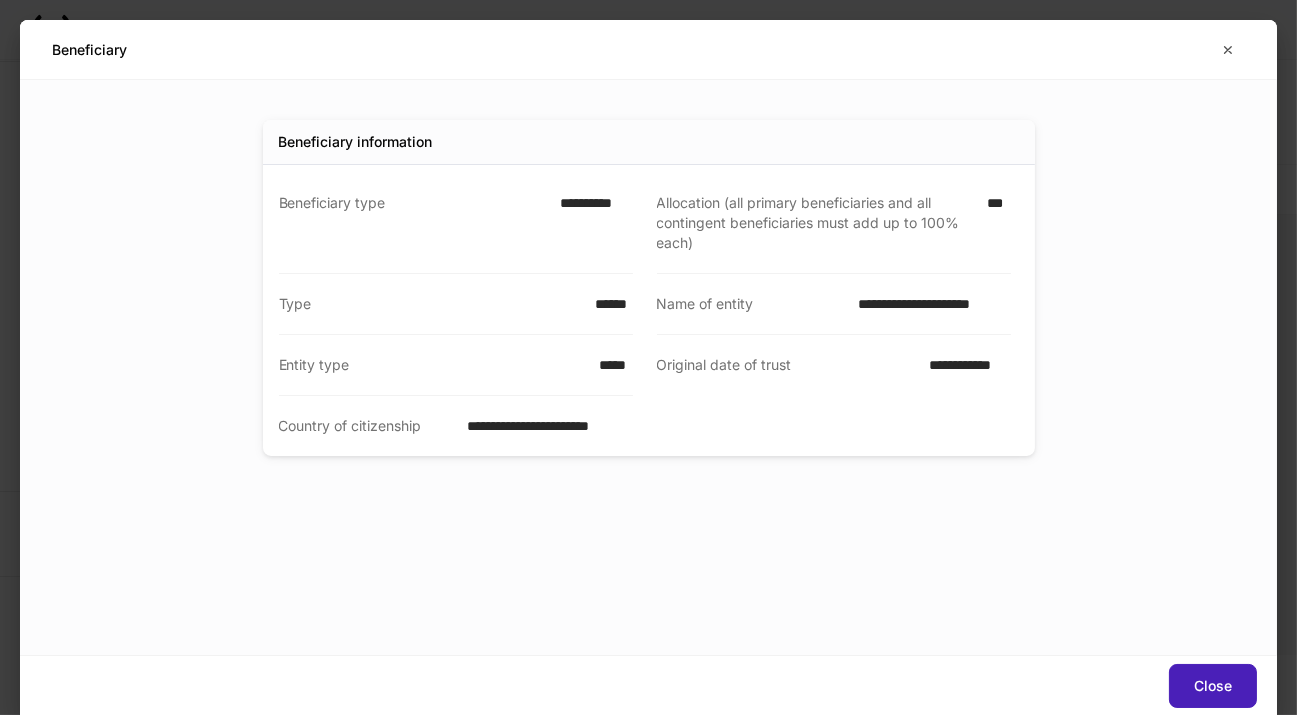 drag, startPoint x: 1226, startPoint y: 678, endPoint x: 698, endPoint y: 562, distance: 540.5923 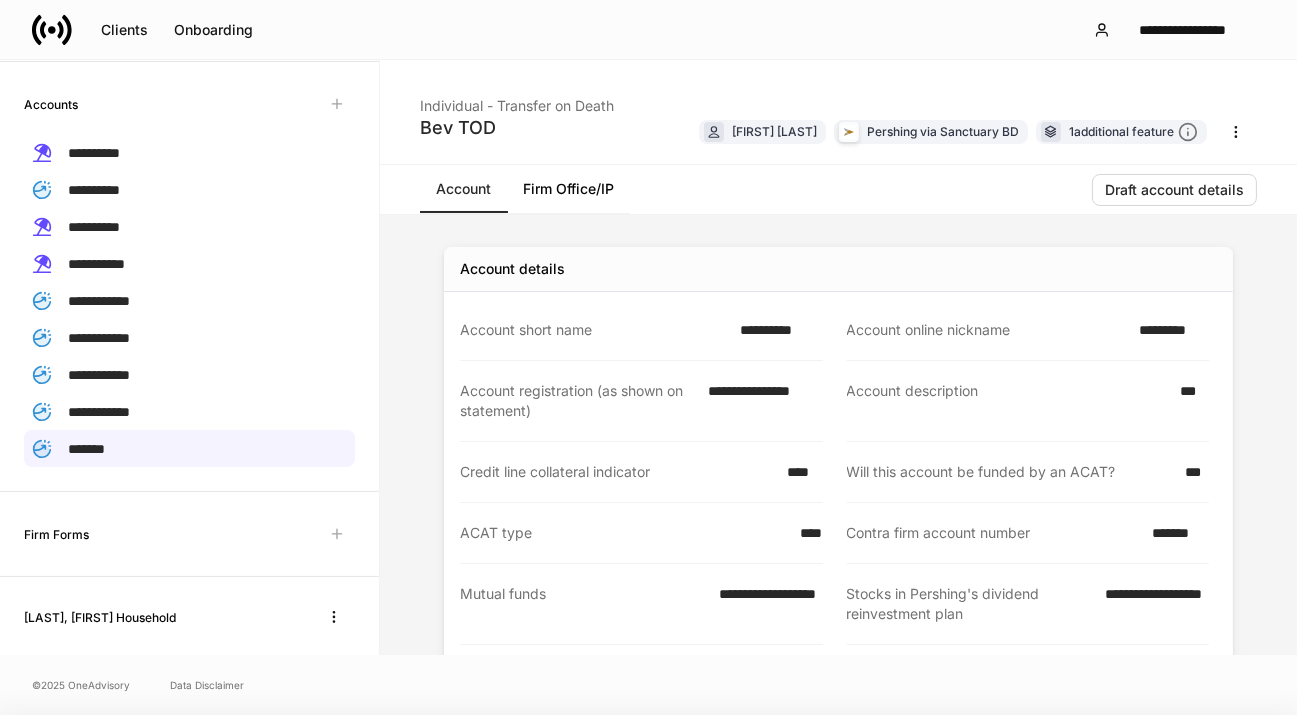 scroll, scrollTop: 486, scrollLeft: 0, axis: vertical 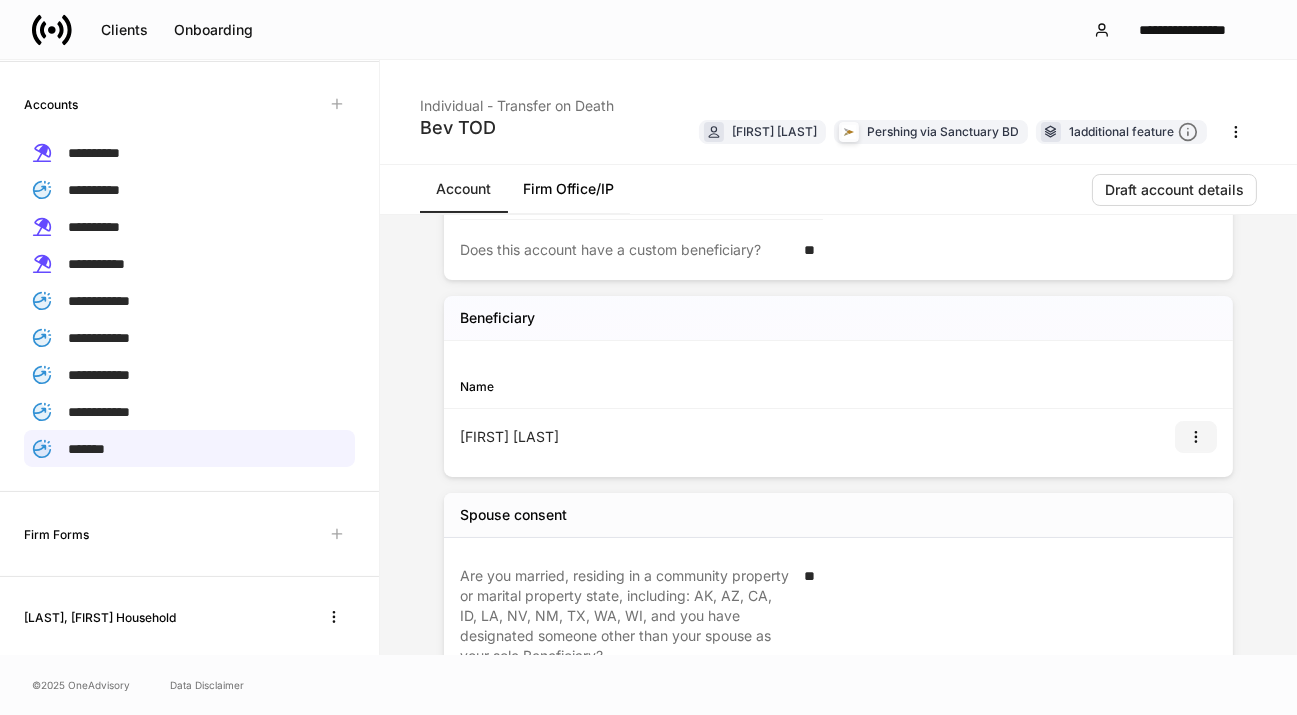 click 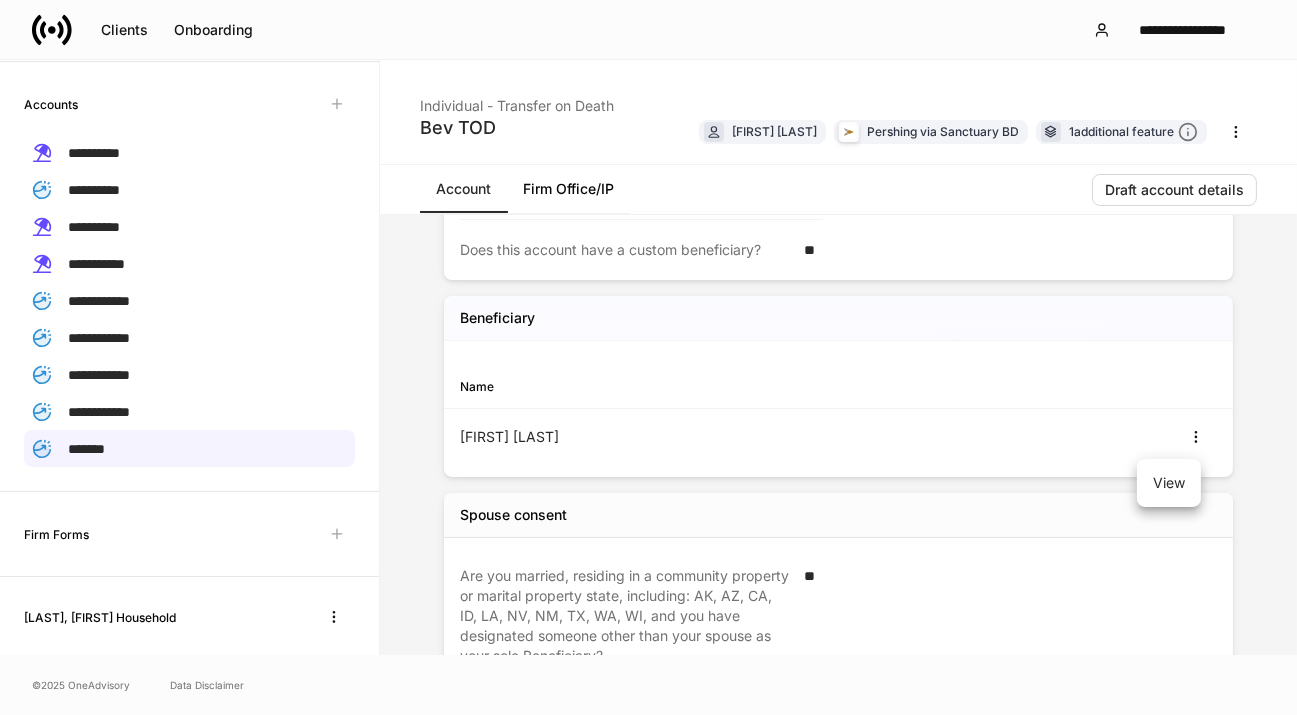 click on "View" at bounding box center [1169, 483] 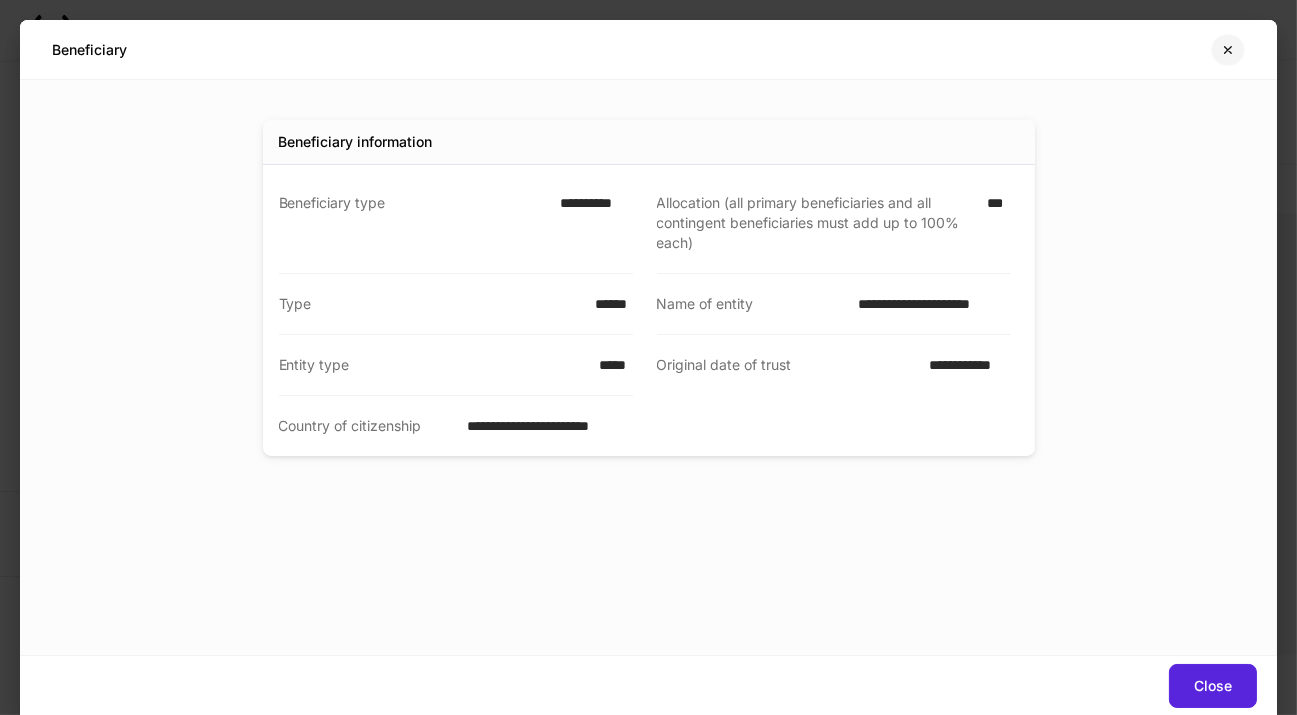 click 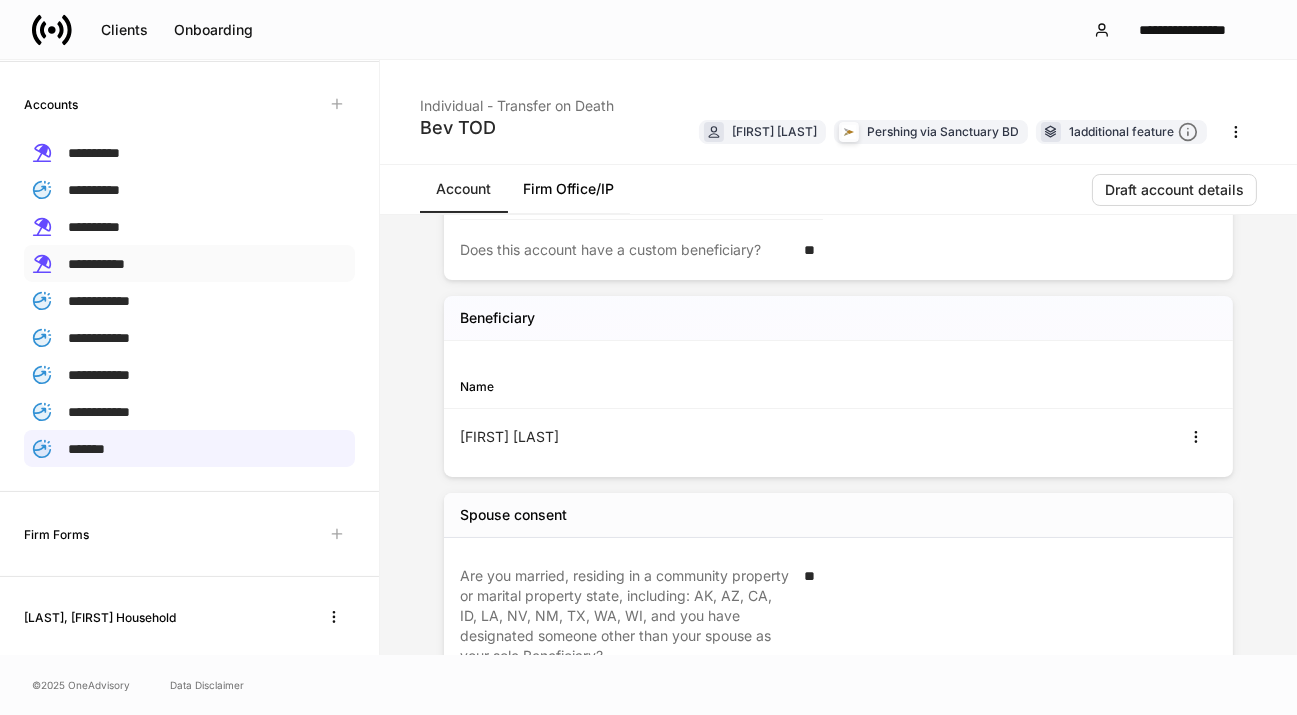 click on "**********" at bounding box center [96, 264] 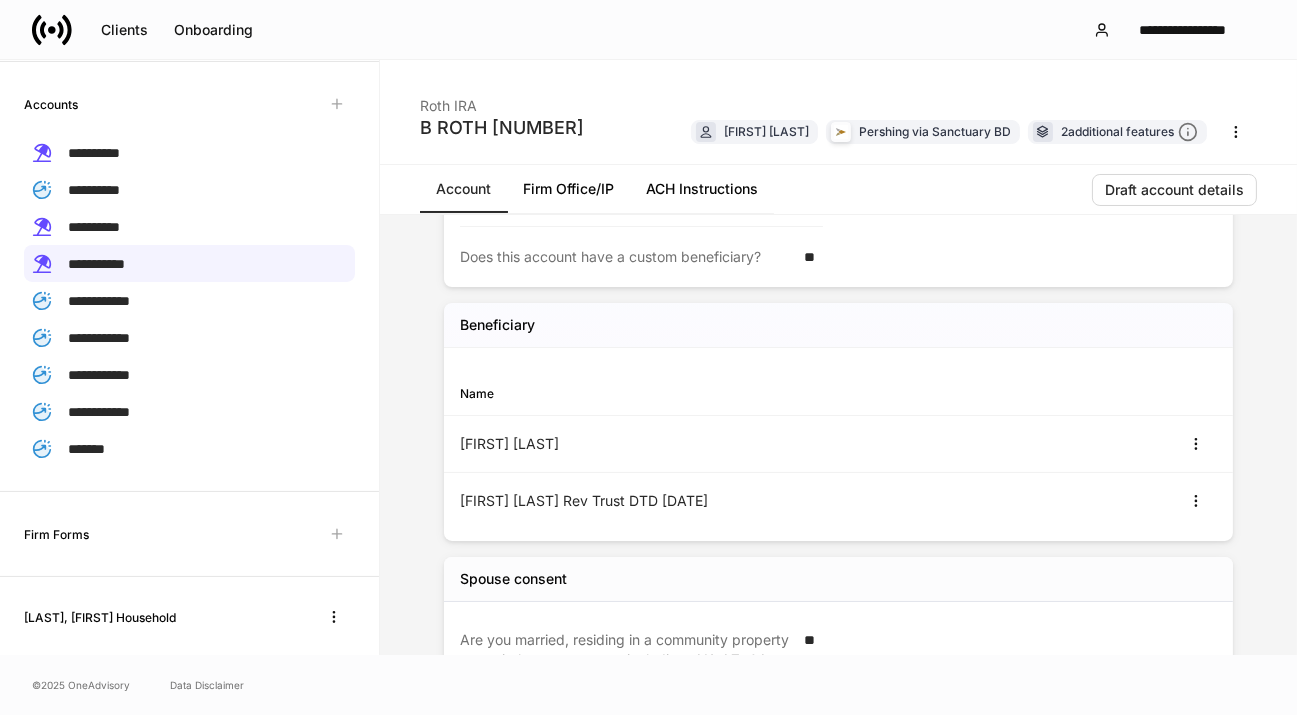 scroll, scrollTop: 515, scrollLeft: 0, axis: vertical 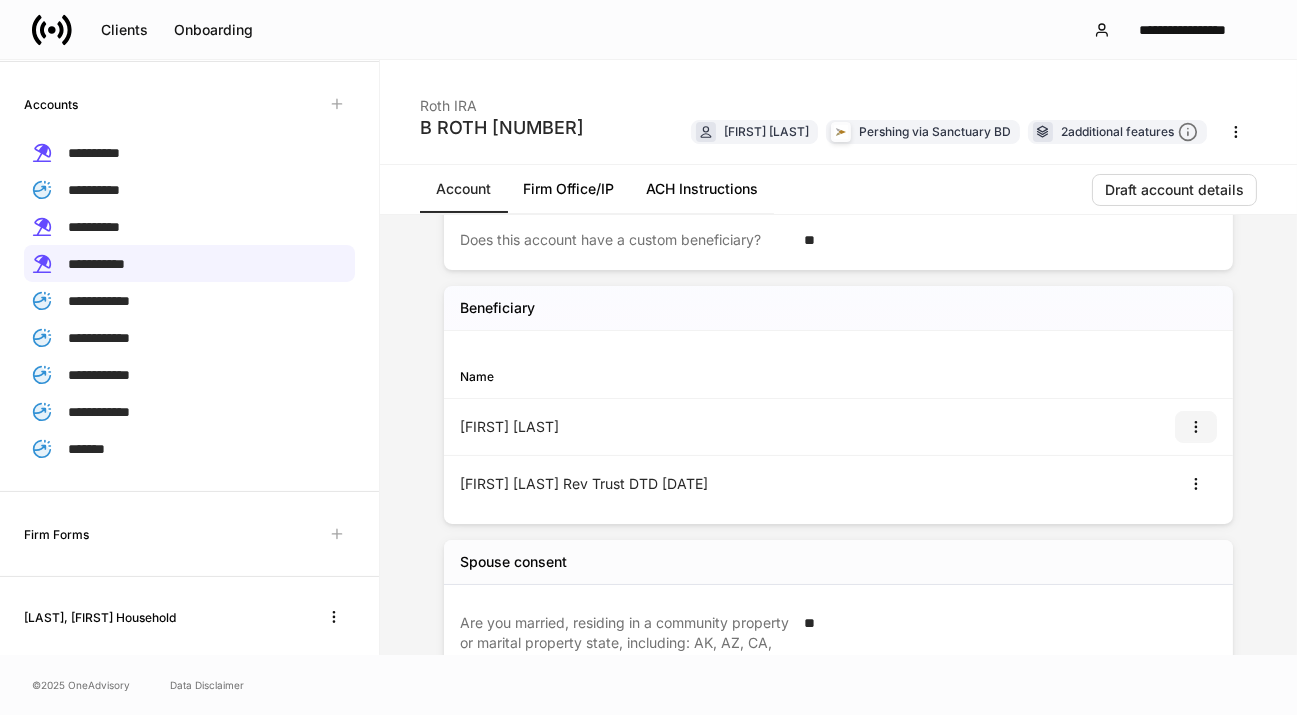 click 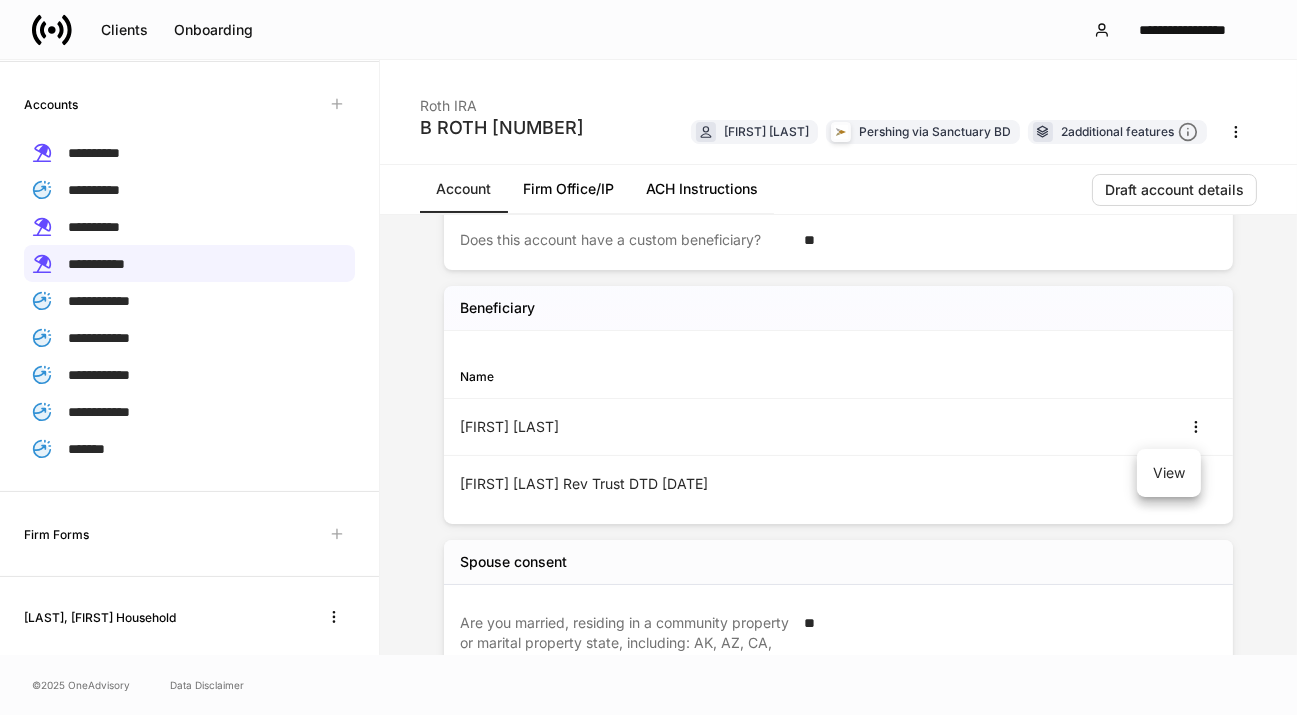 click on "View" at bounding box center [1169, 473] 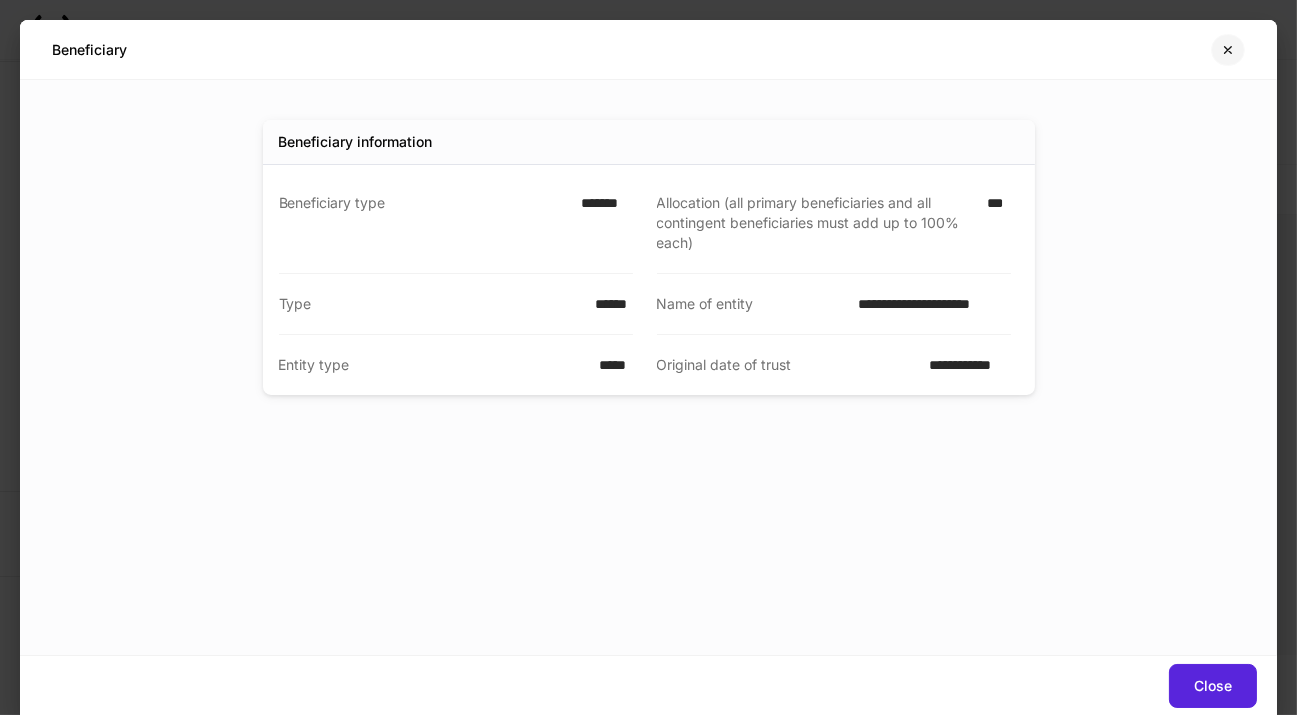 click 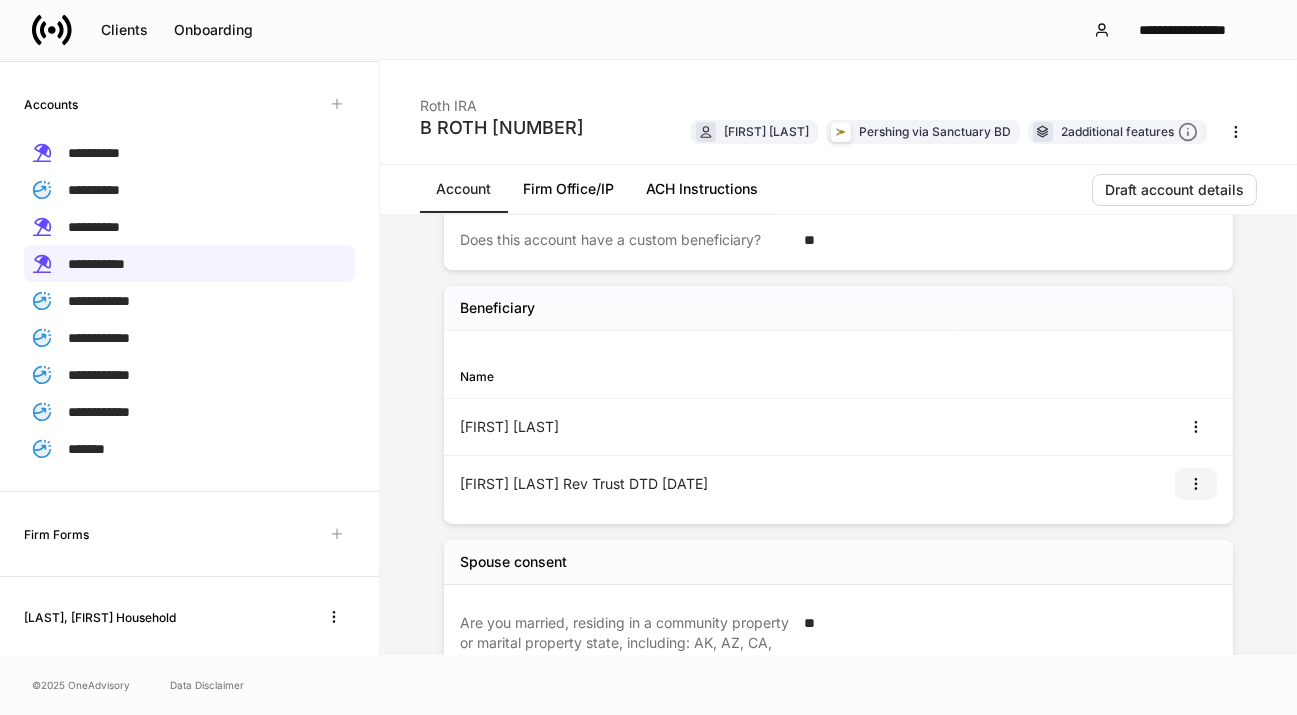 click 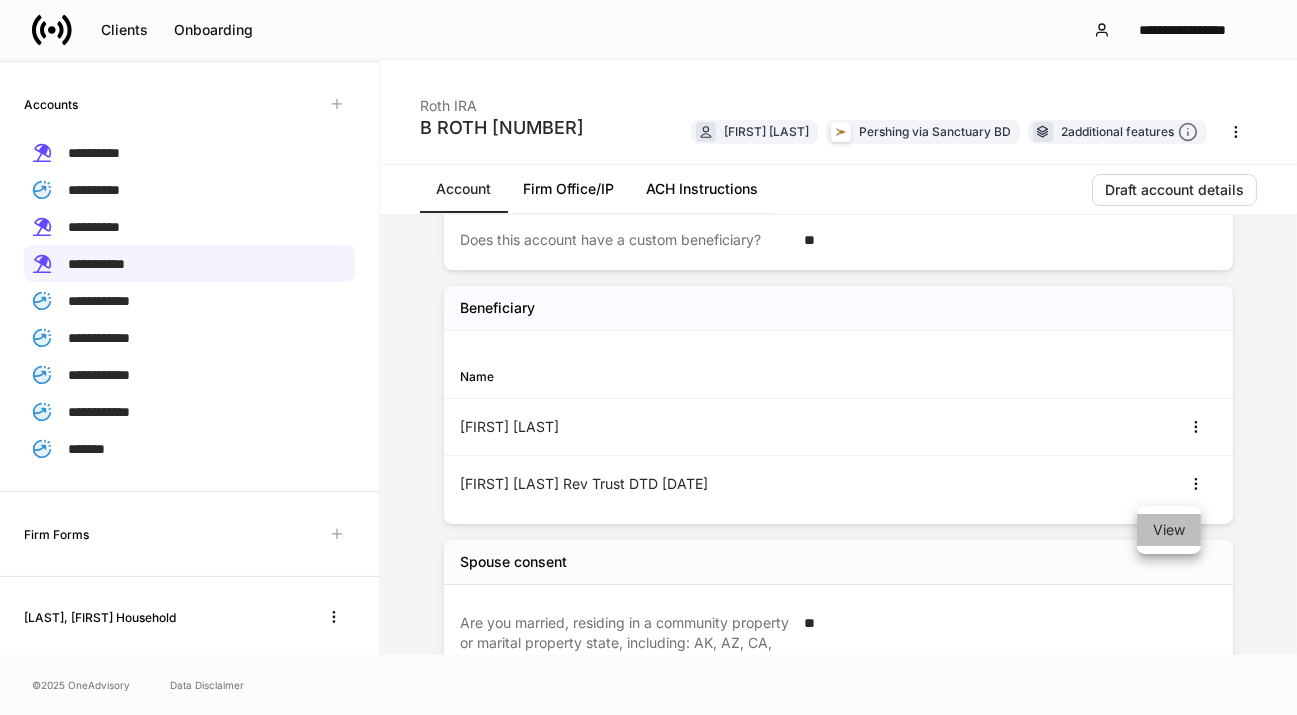 click on "View" at bounding box center [1169, 530] 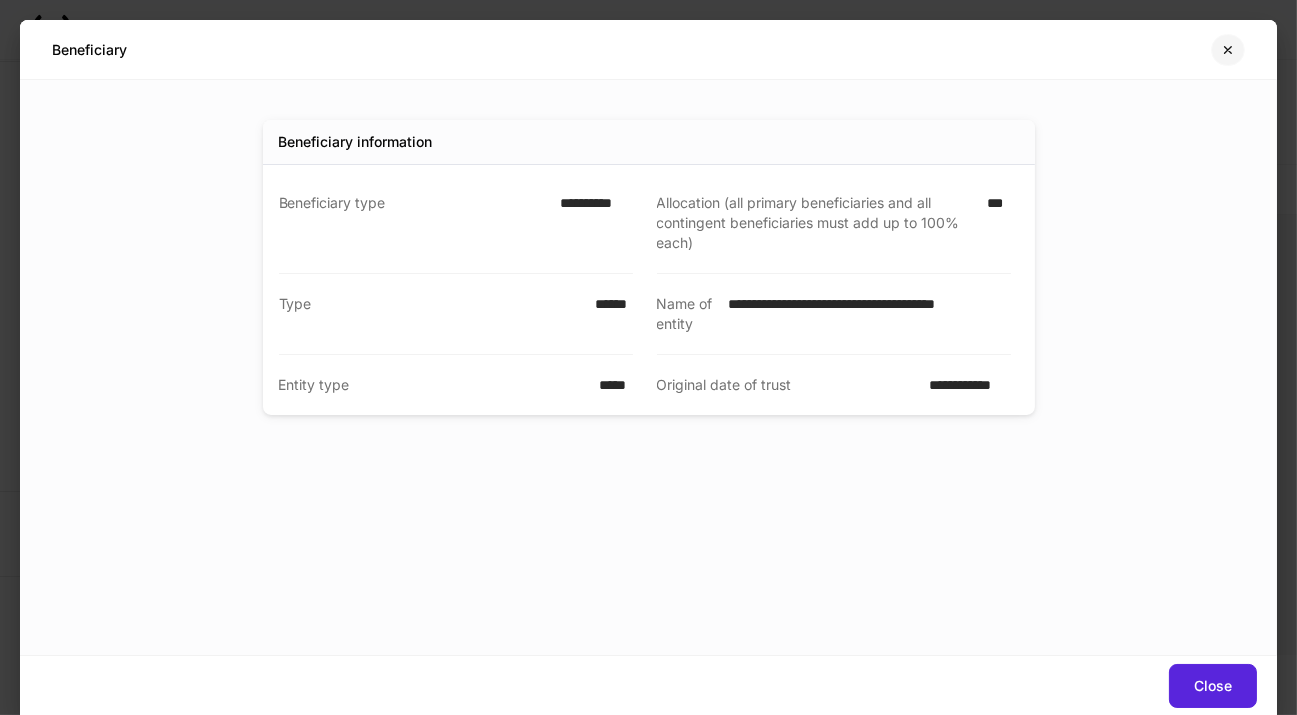 click 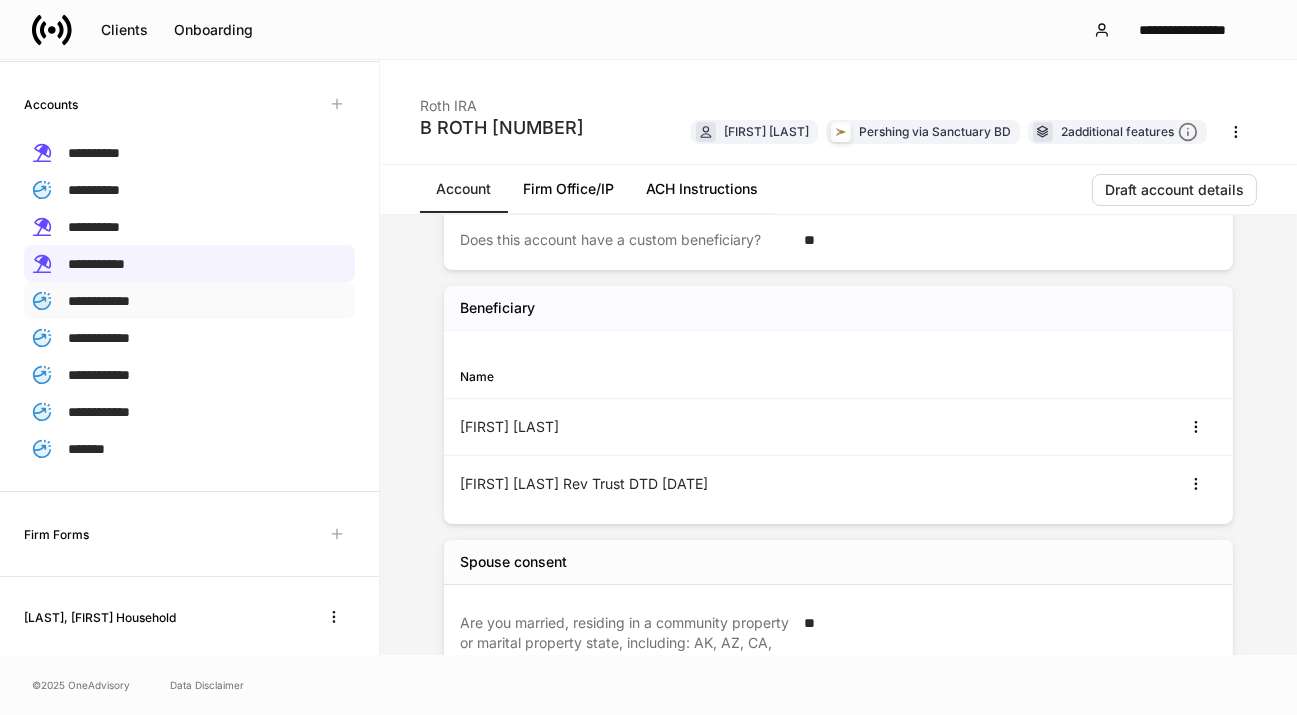 click on "**********" at bounding box center (99, 301) 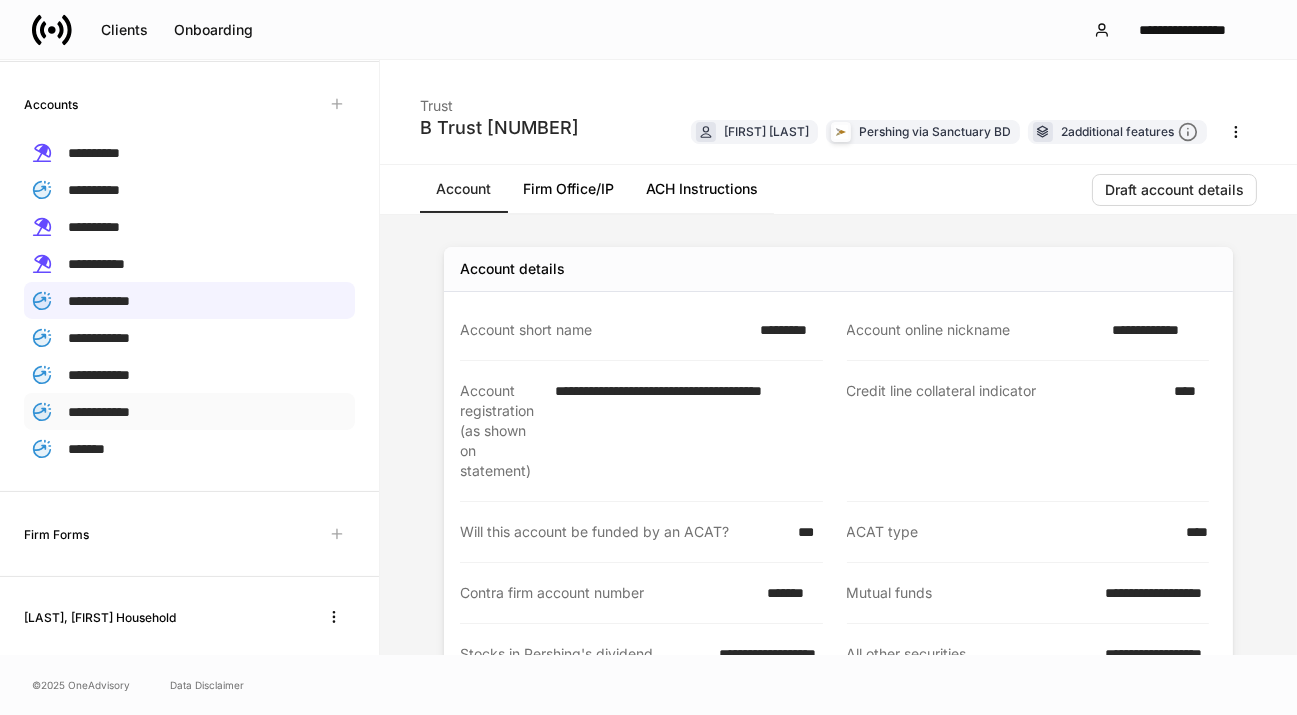 click on "**********" at bounding box center [189, 411] 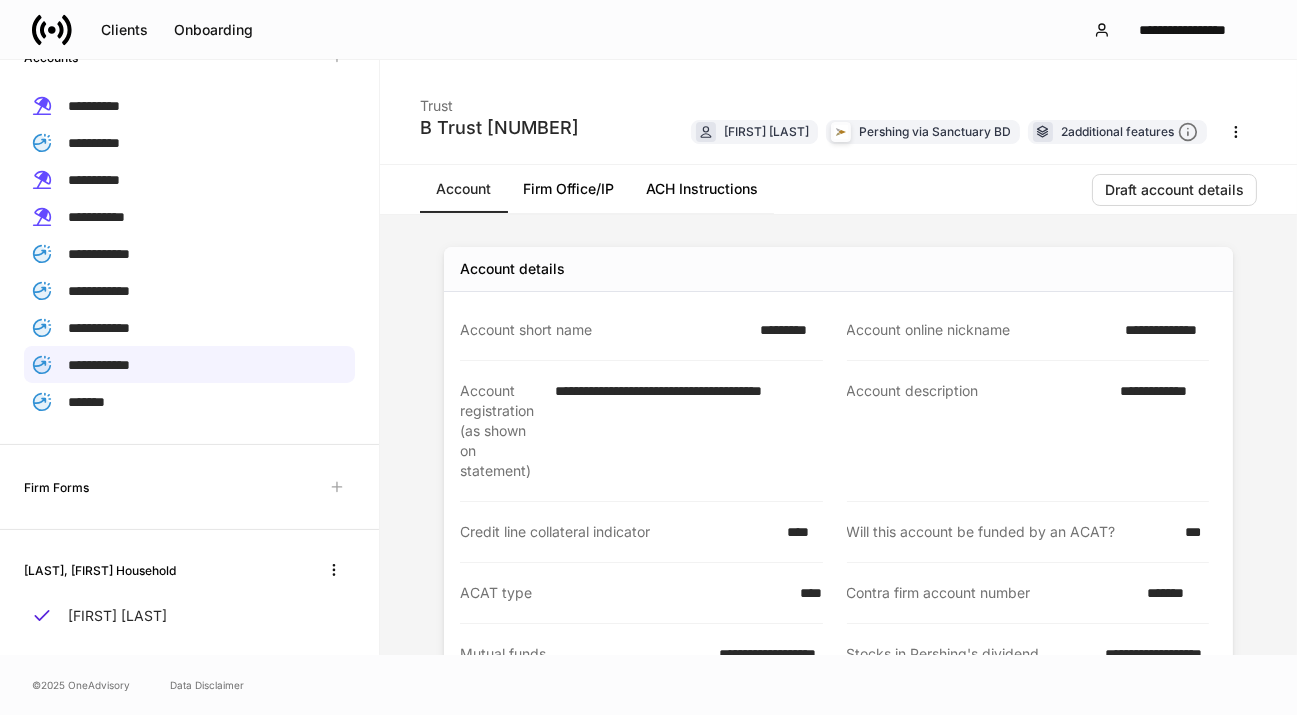 scroll, scrollTop: 581, scrollLeft: 0, axis: vertical 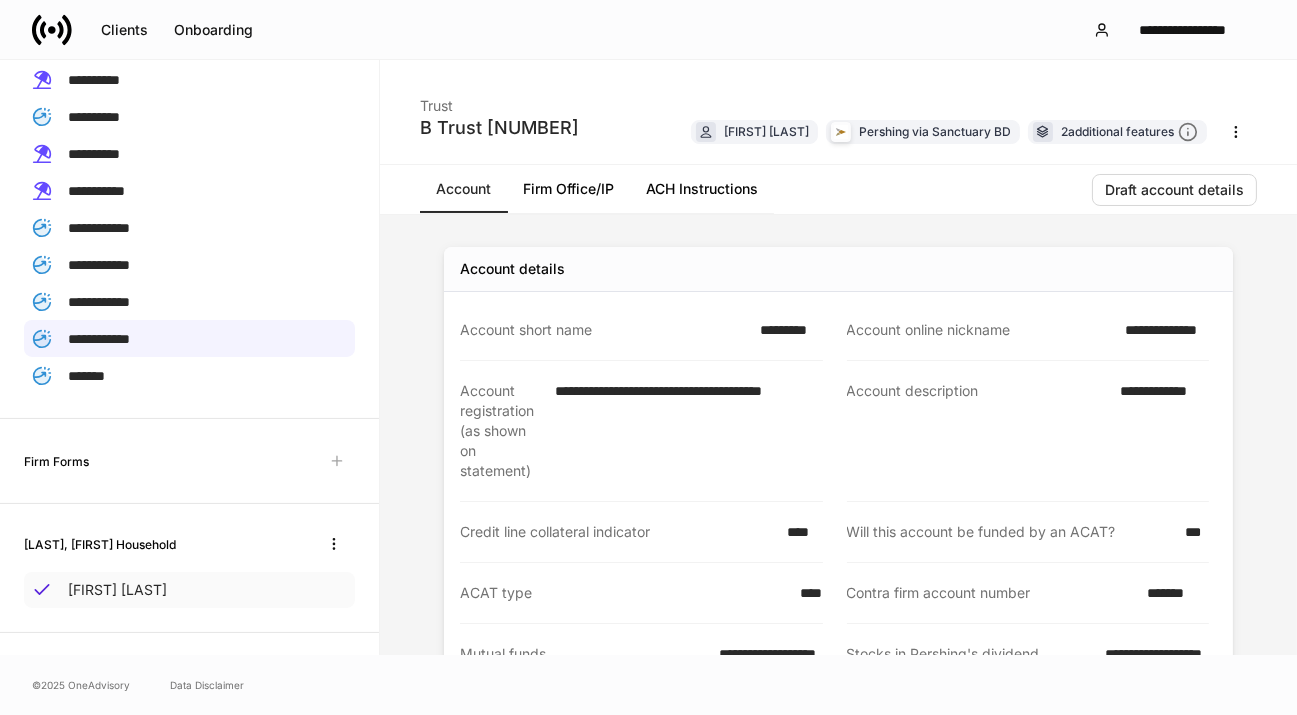 drag, startPoint x: 134, startPoint y: 579, endPoint x: 144, endPoint y: 570, distance: 13.453624 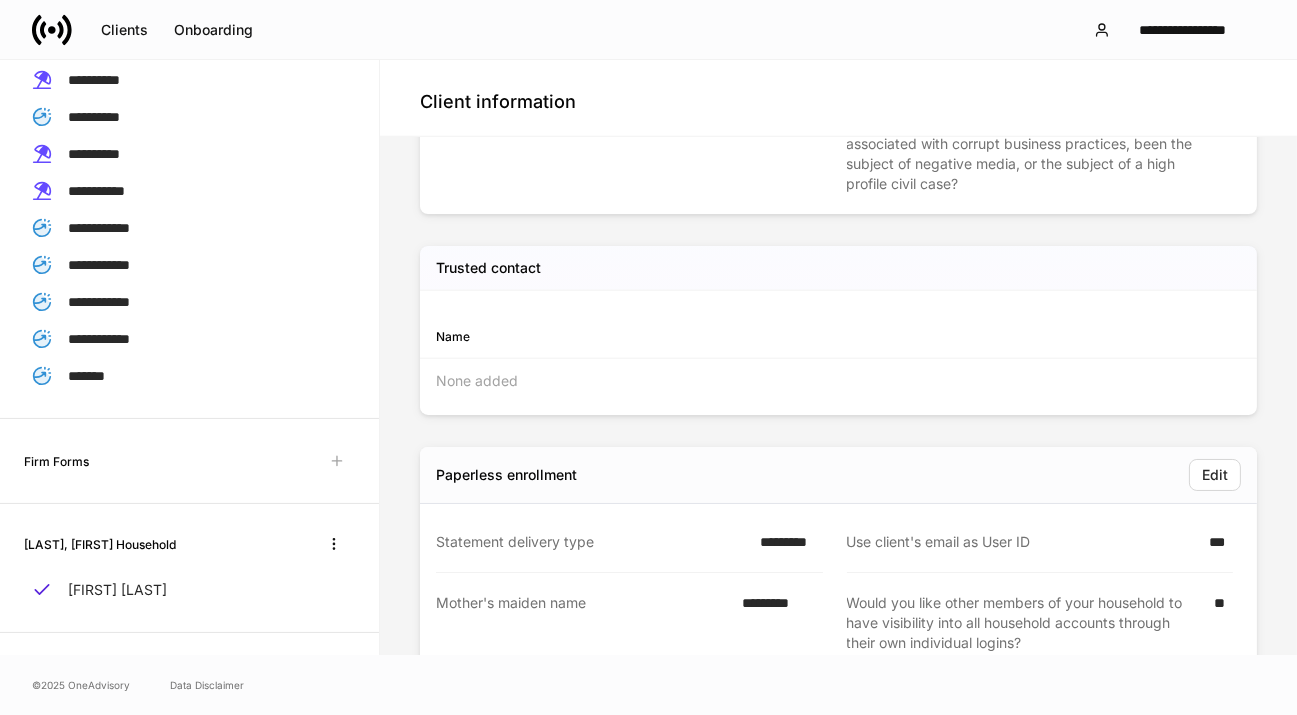 scroll, scrollTop: 3071, scrollLeft: 0, axis: vertical 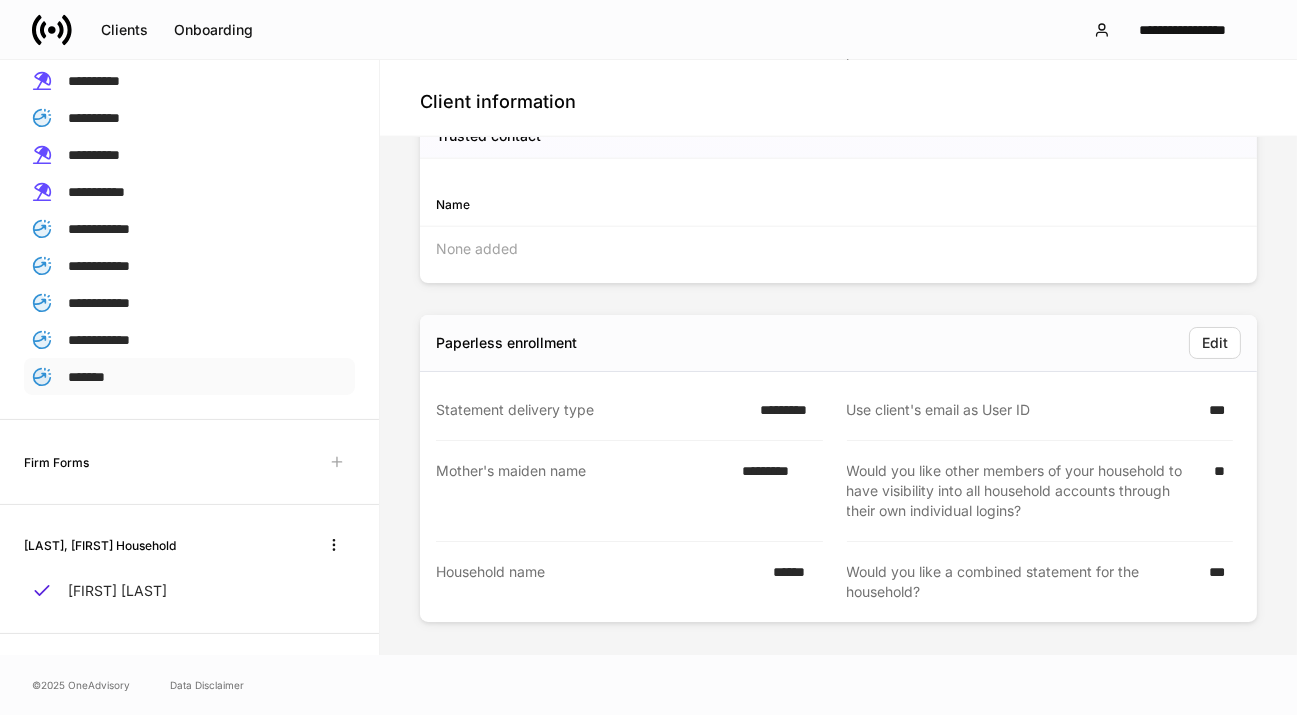 click on "*******" at bounding box center [86, 377] 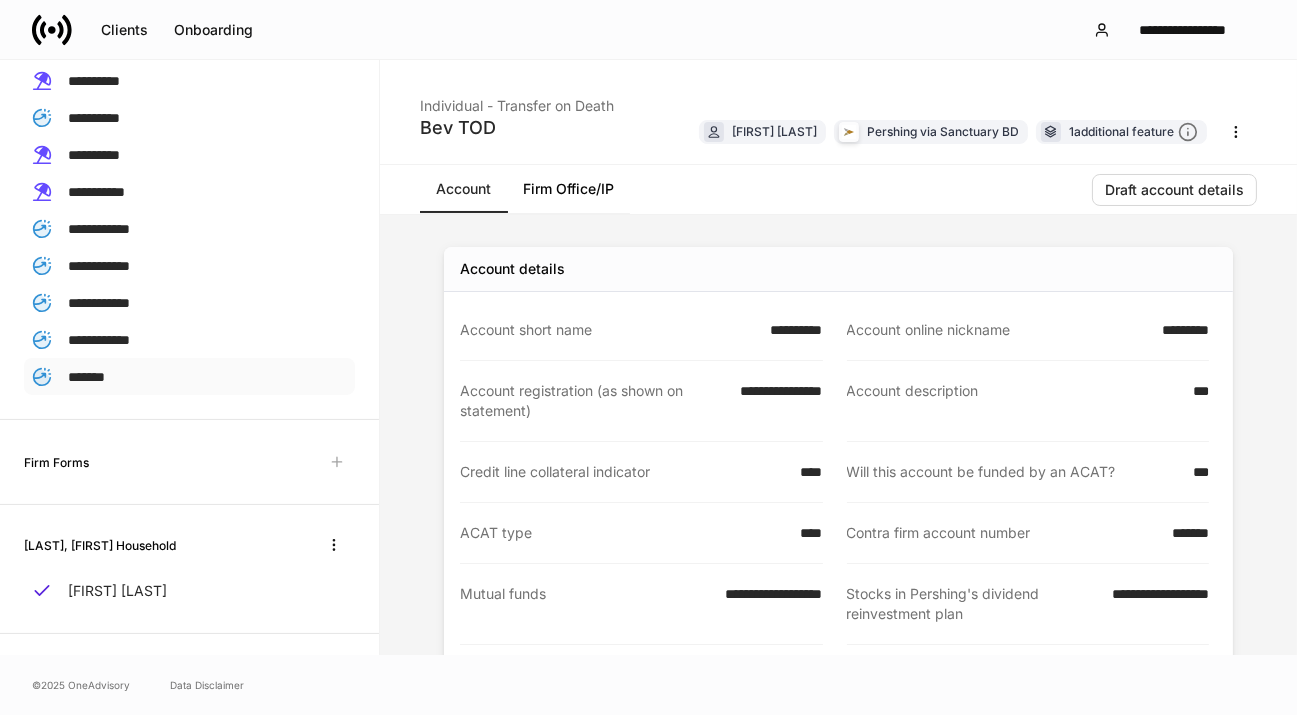 scroll, scrollTop: 0, scrollLeft: 0, axis: both 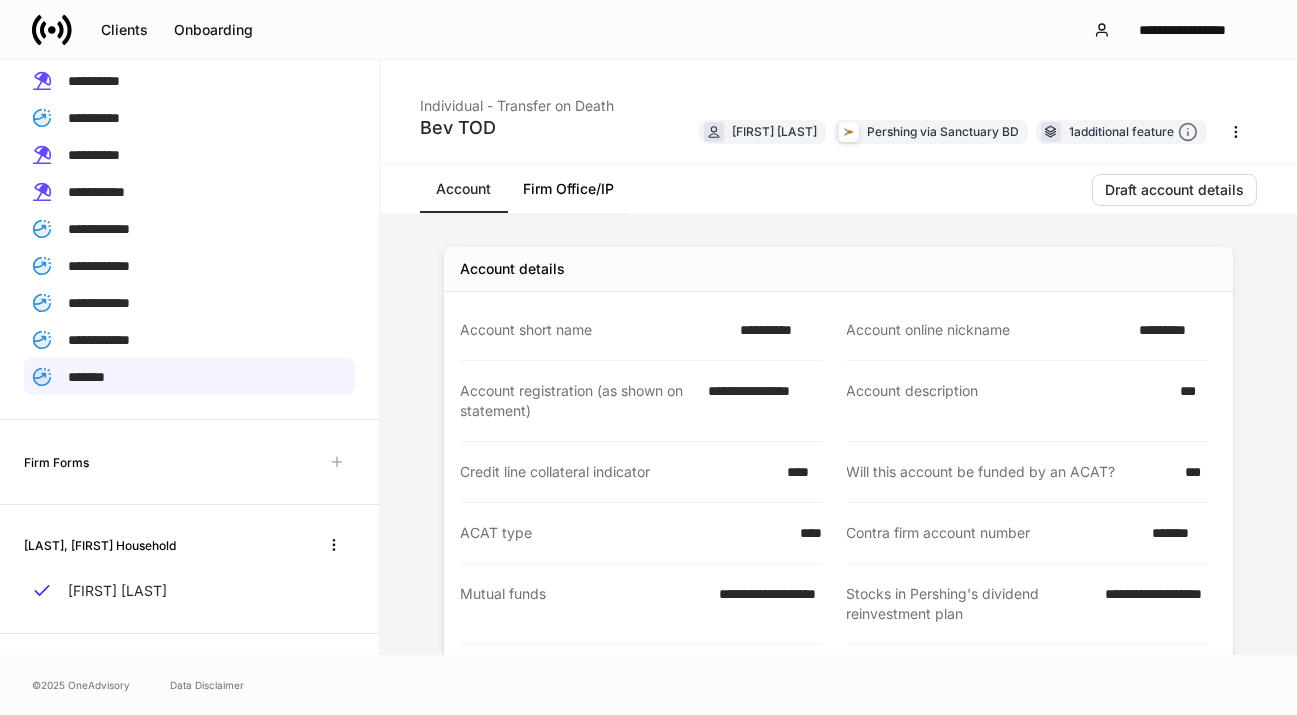 click on "Firm Office/IP" at bounding box center [568, 189] 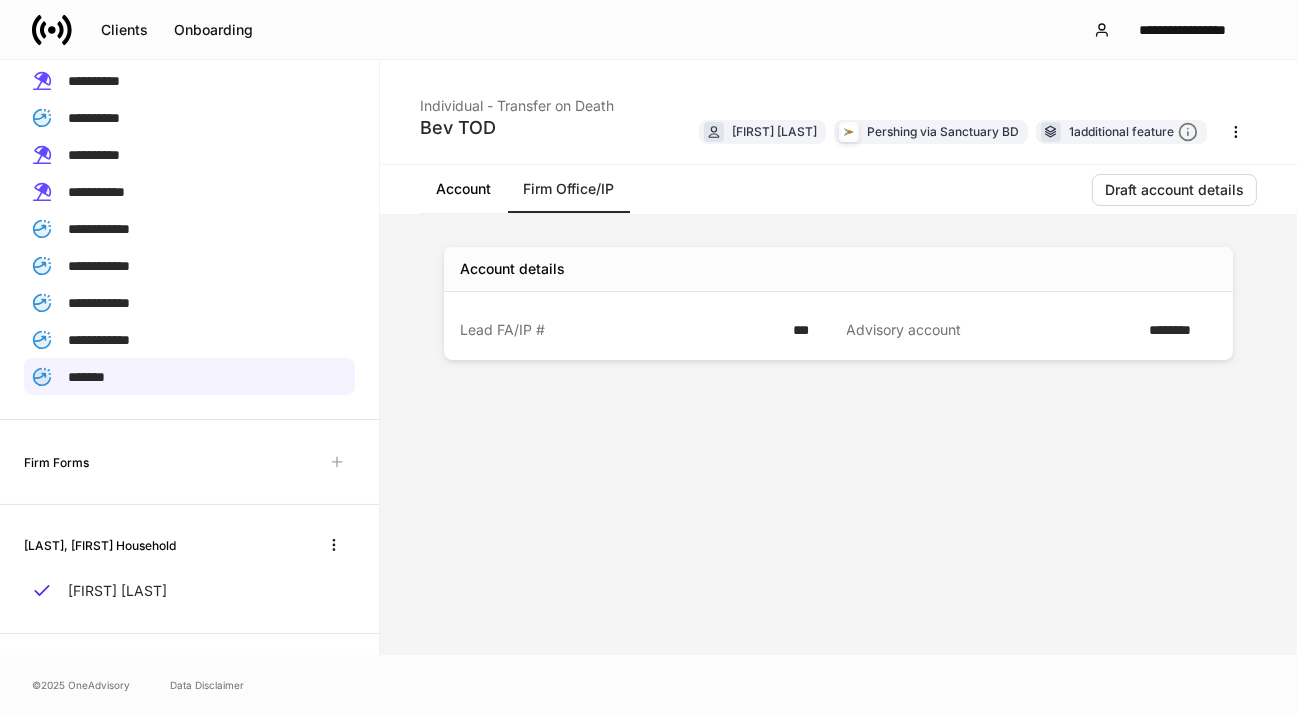 click on "Account" at bounding box center (463, 189) 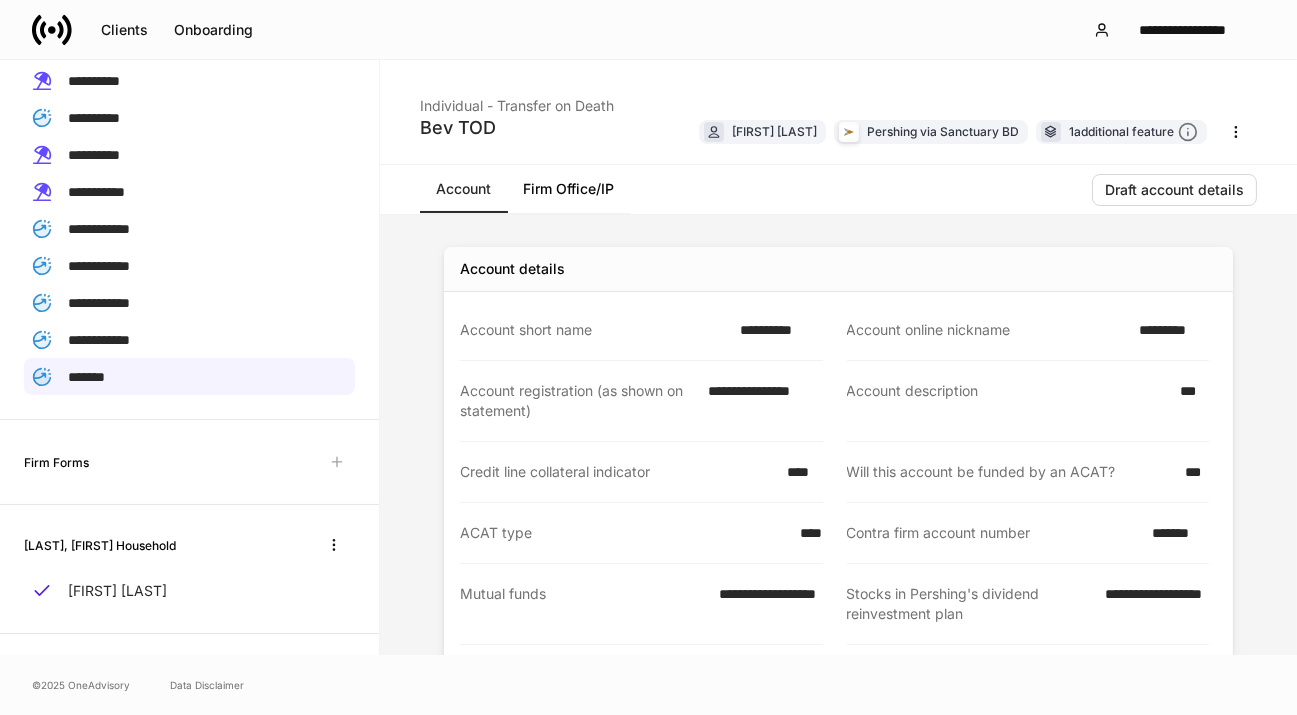 click on "*******" at bounding box center (1174, 533) 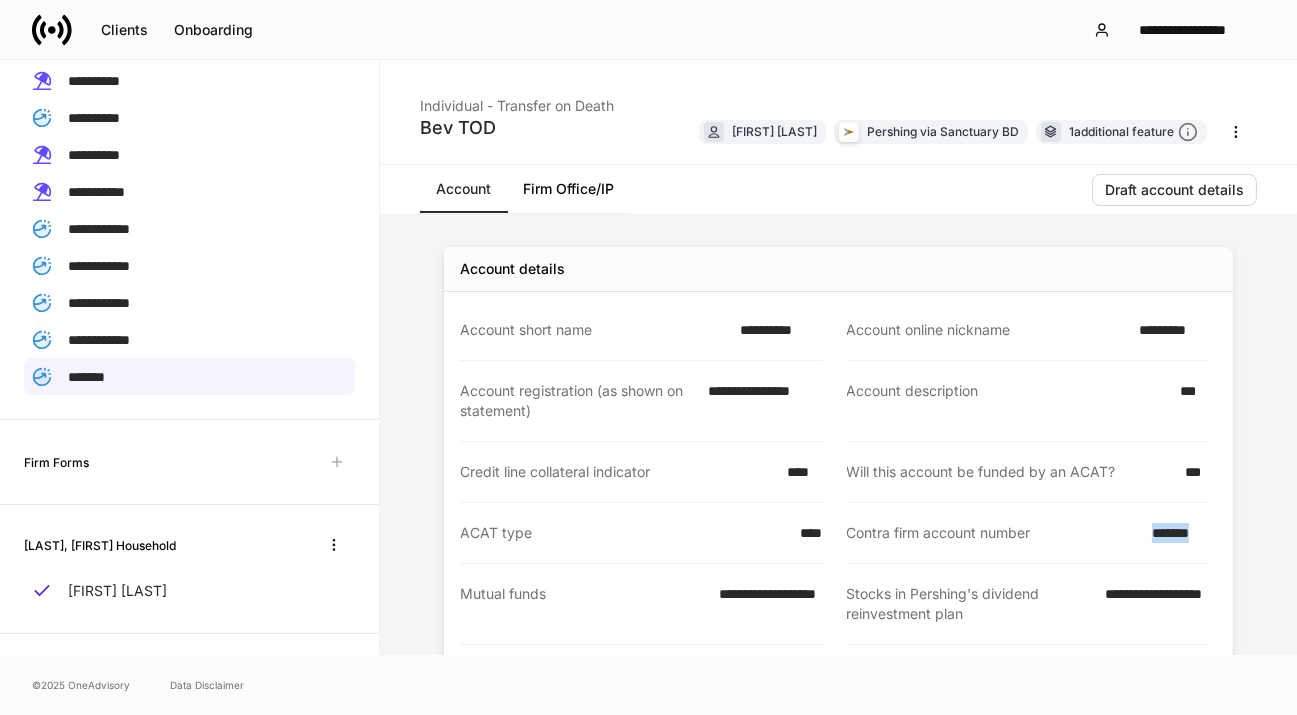 click on "*******" at bounding box center [1174, 533] 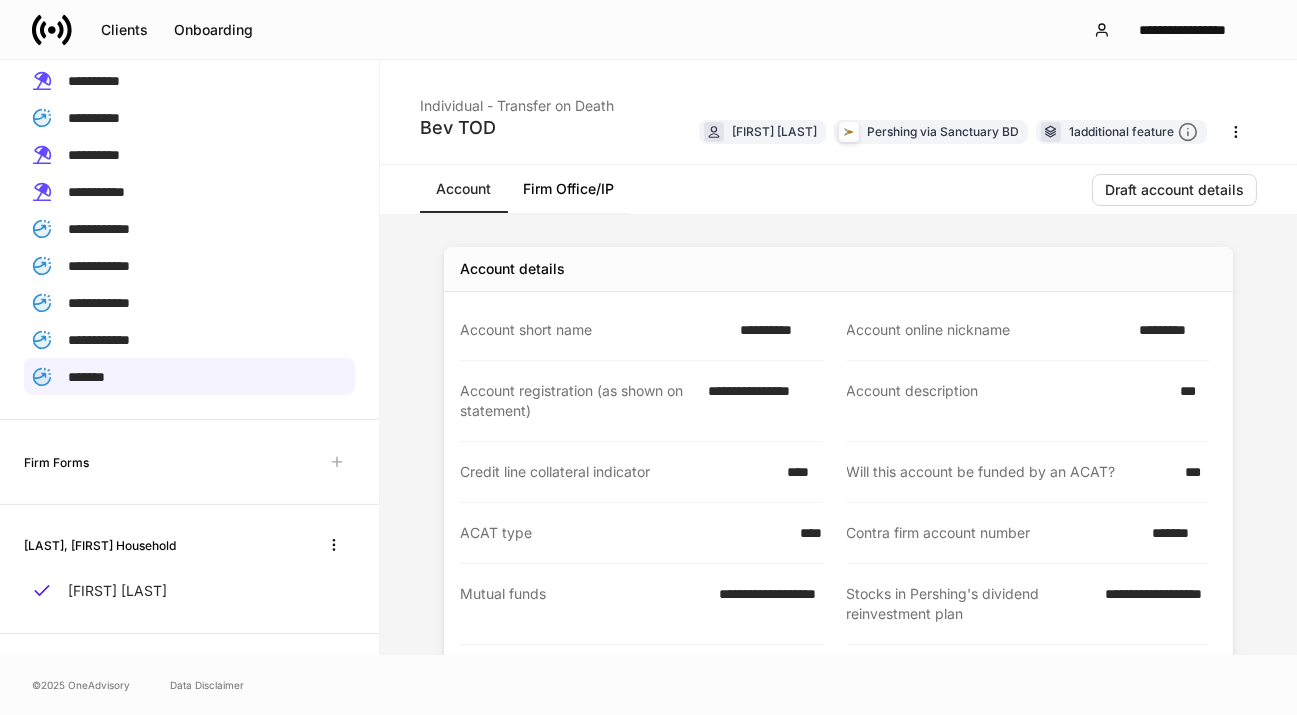 click on "[FIRST] TOD Individual - Transfer on Death [FIRST] [LAST] Pershing via Sanctuary BD 1 additional feature" at bounding box center [838, 112] 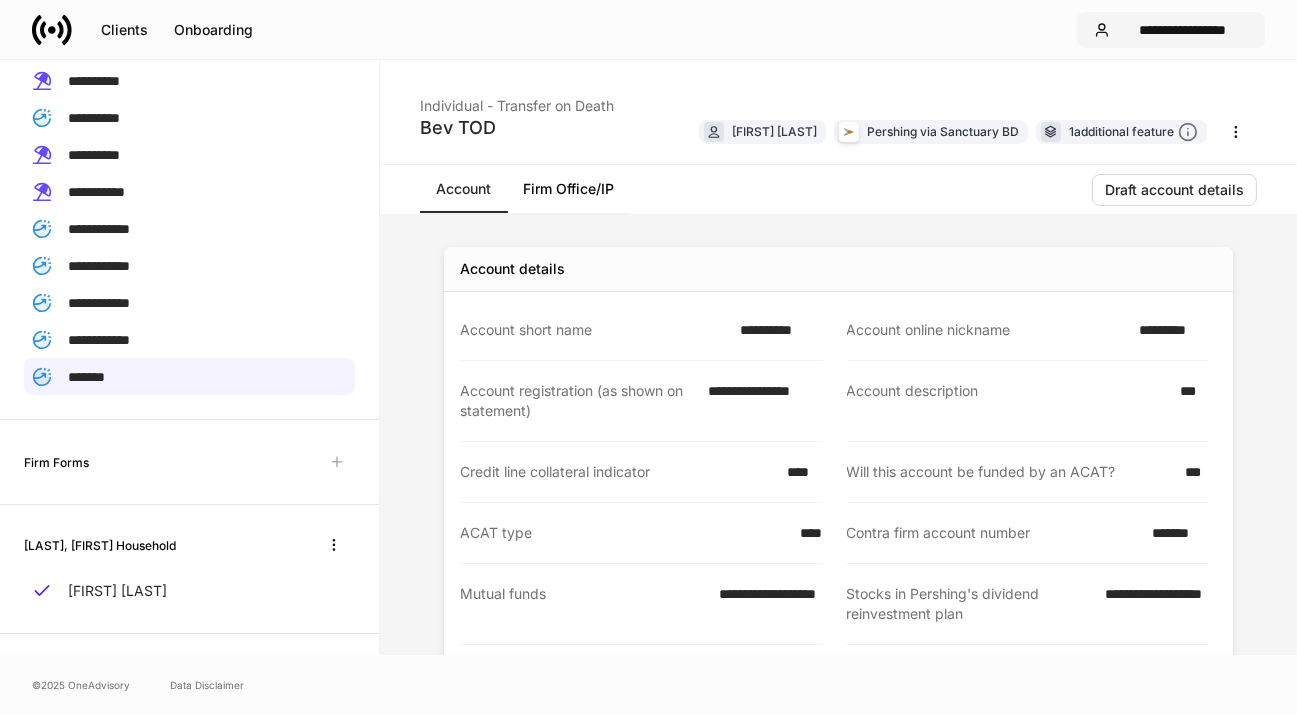 click on "**********" at bounding box center [1183, 30] 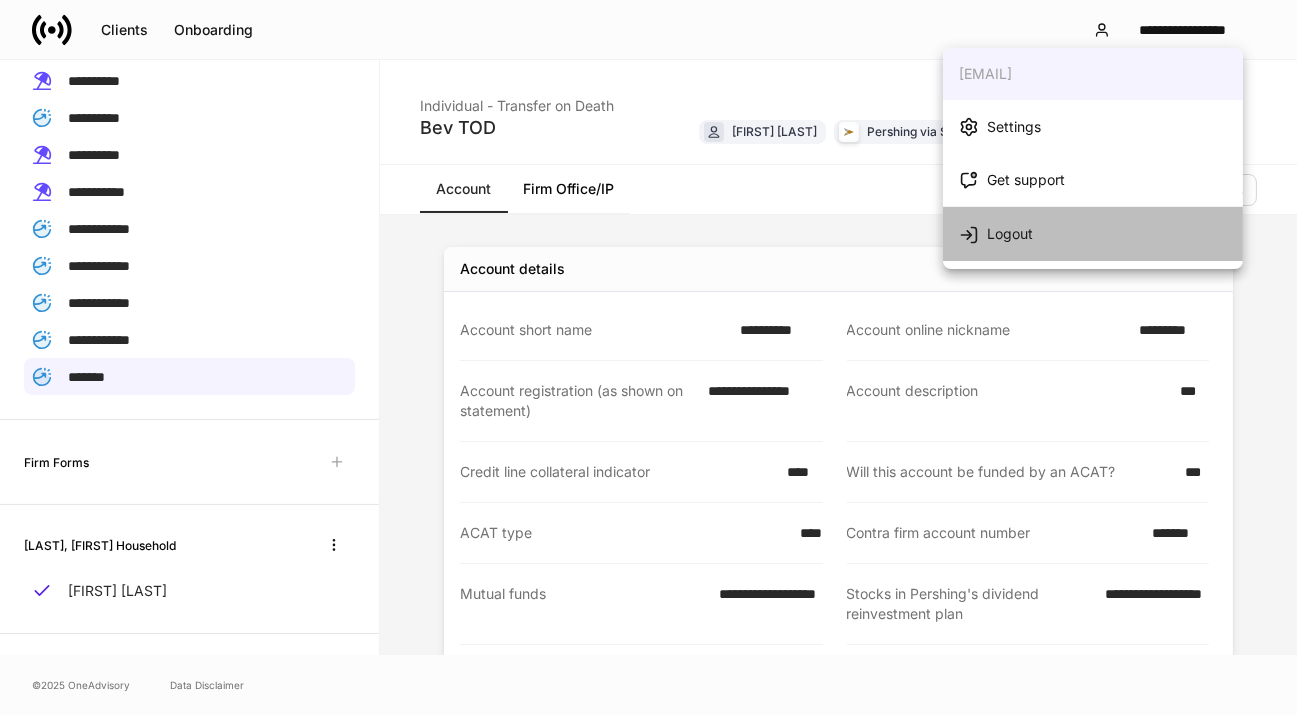 click on "Logout" at bounding box center (1010, 234) 